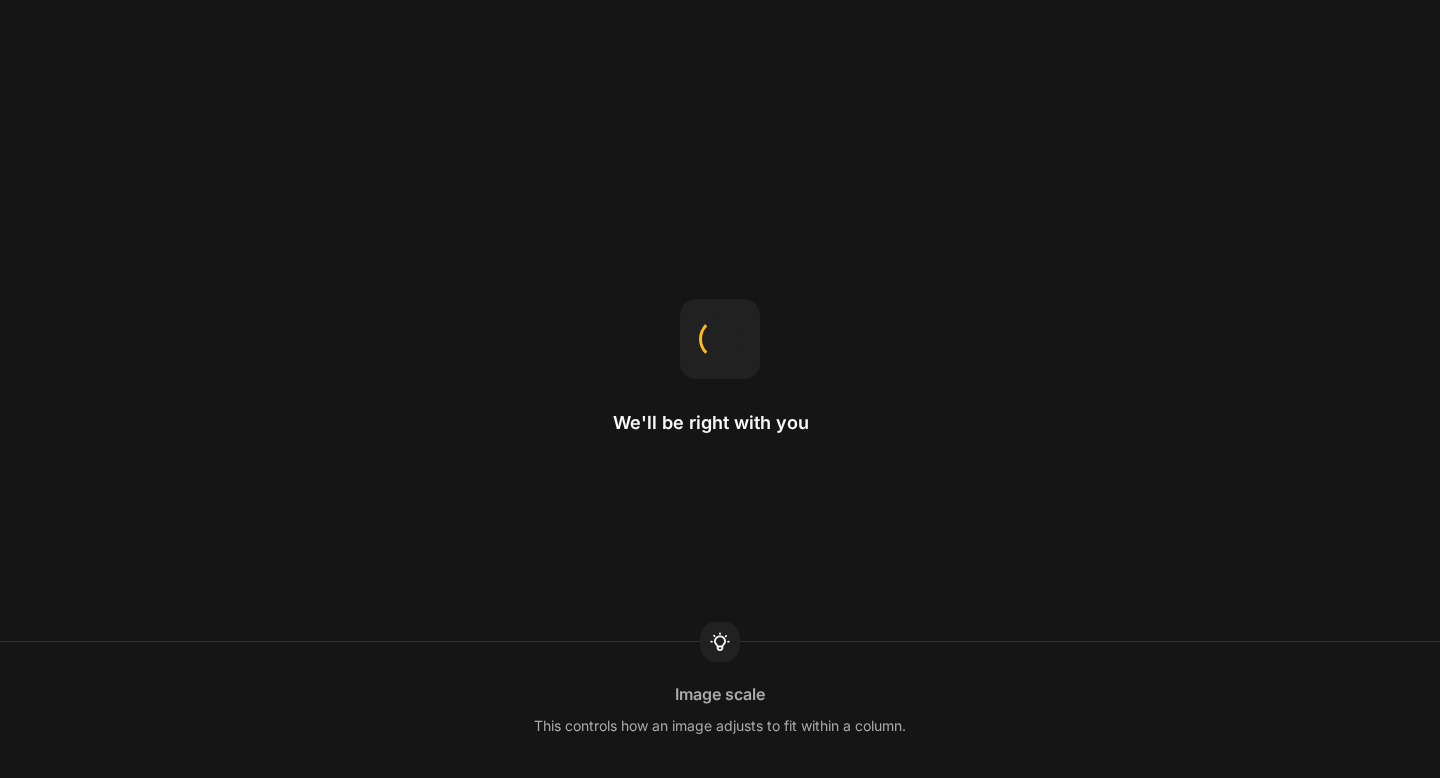 scroll, scrollTop: 0, scrollLeft: 0, axis: both 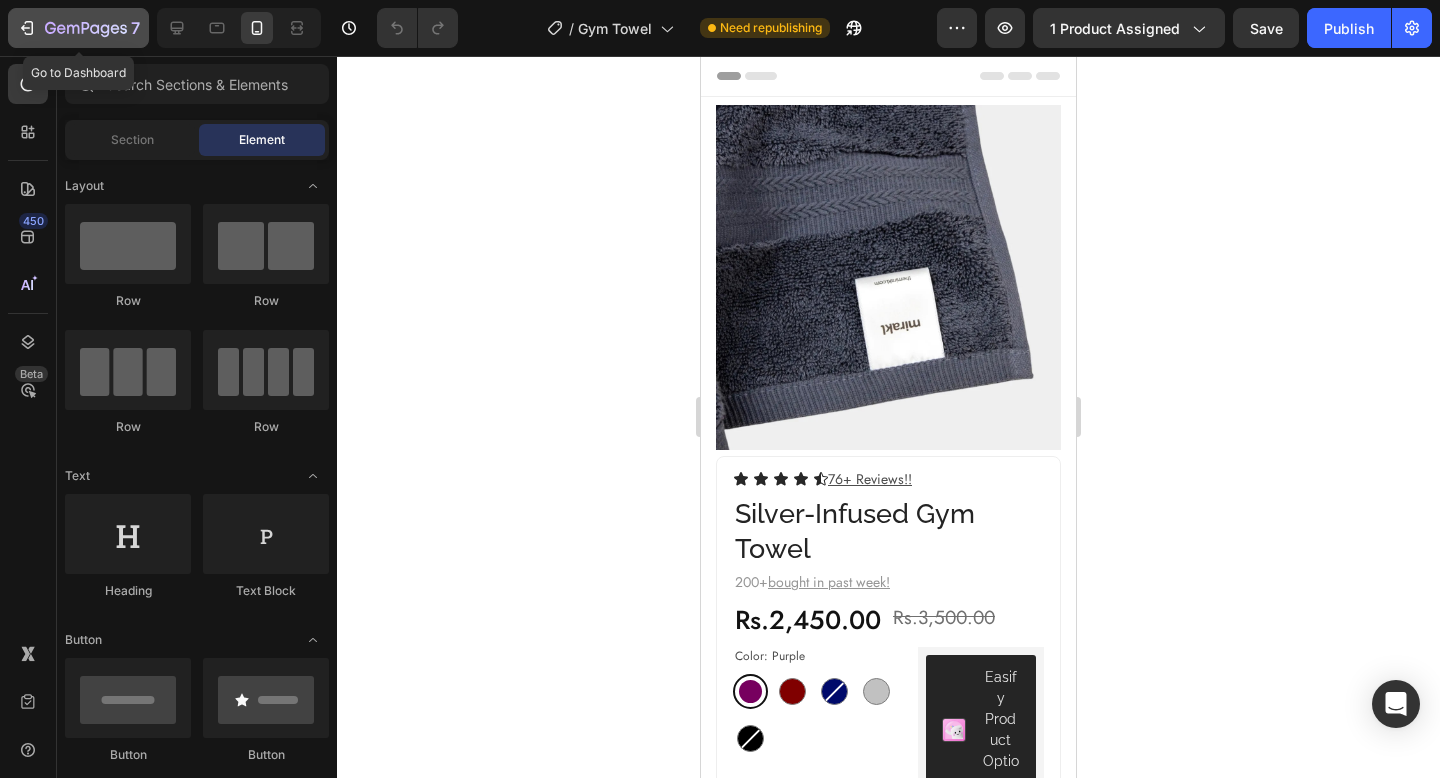 click 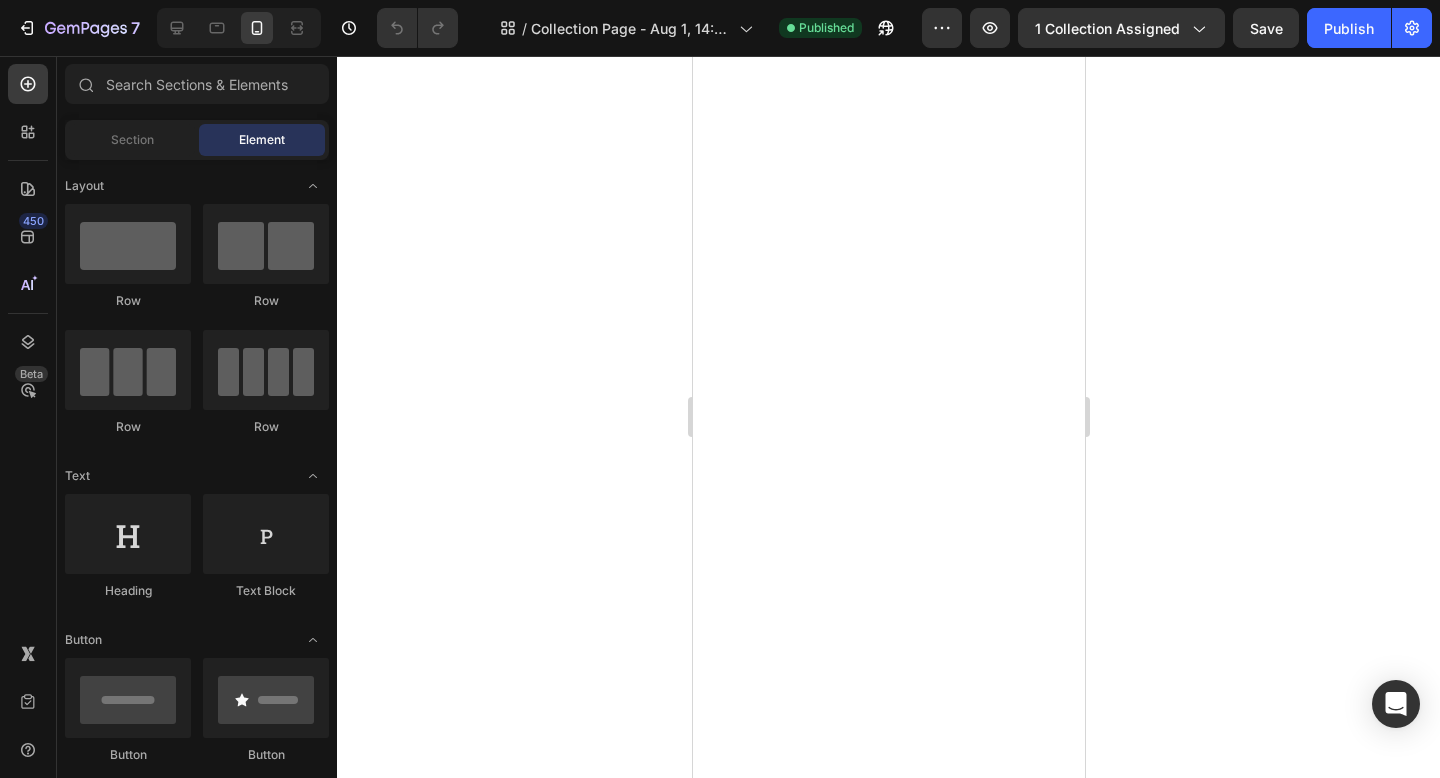 scroll, scrollTop: 0, scrollLeft: 0, axis: both 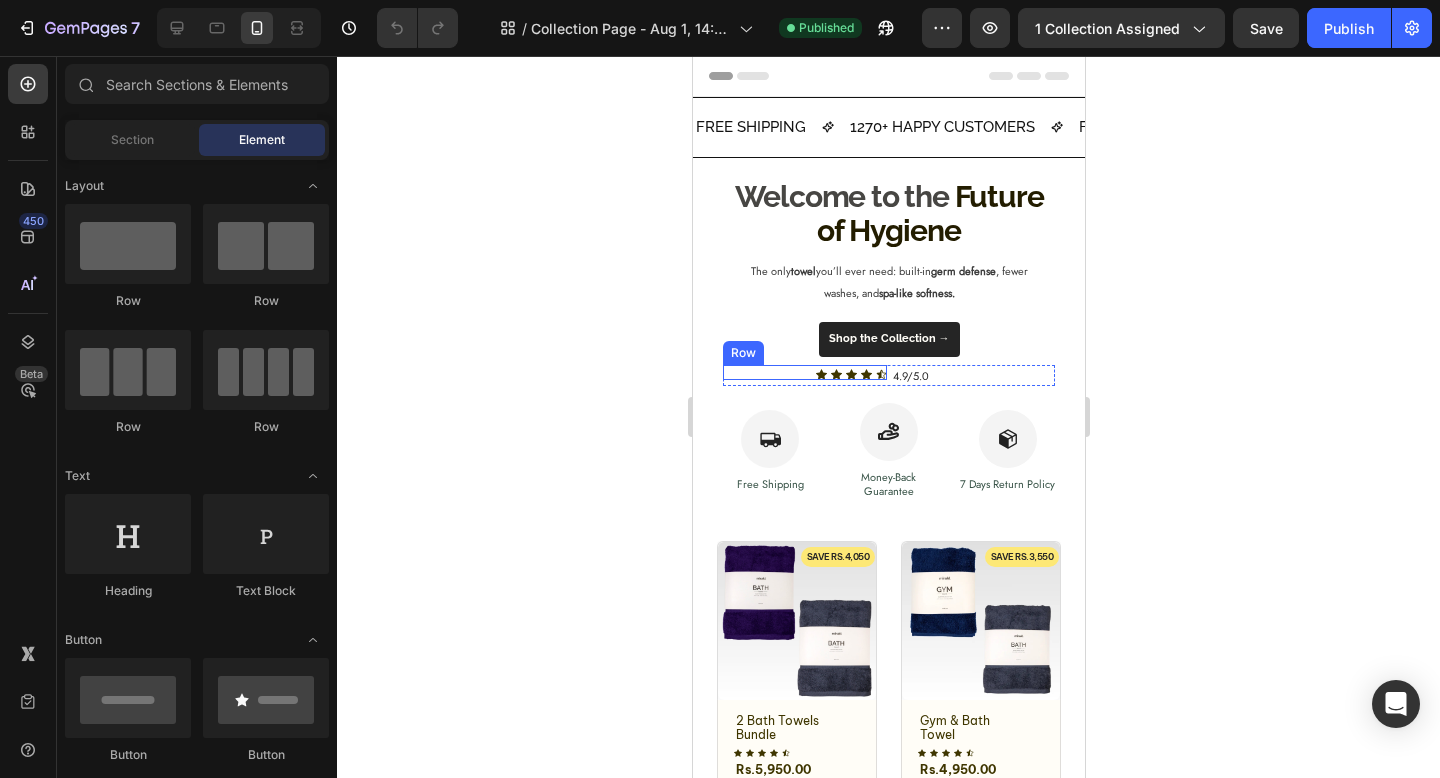 click on "Icon Icon Icon Icon
Icon Row" at bounding box center (804, 372) 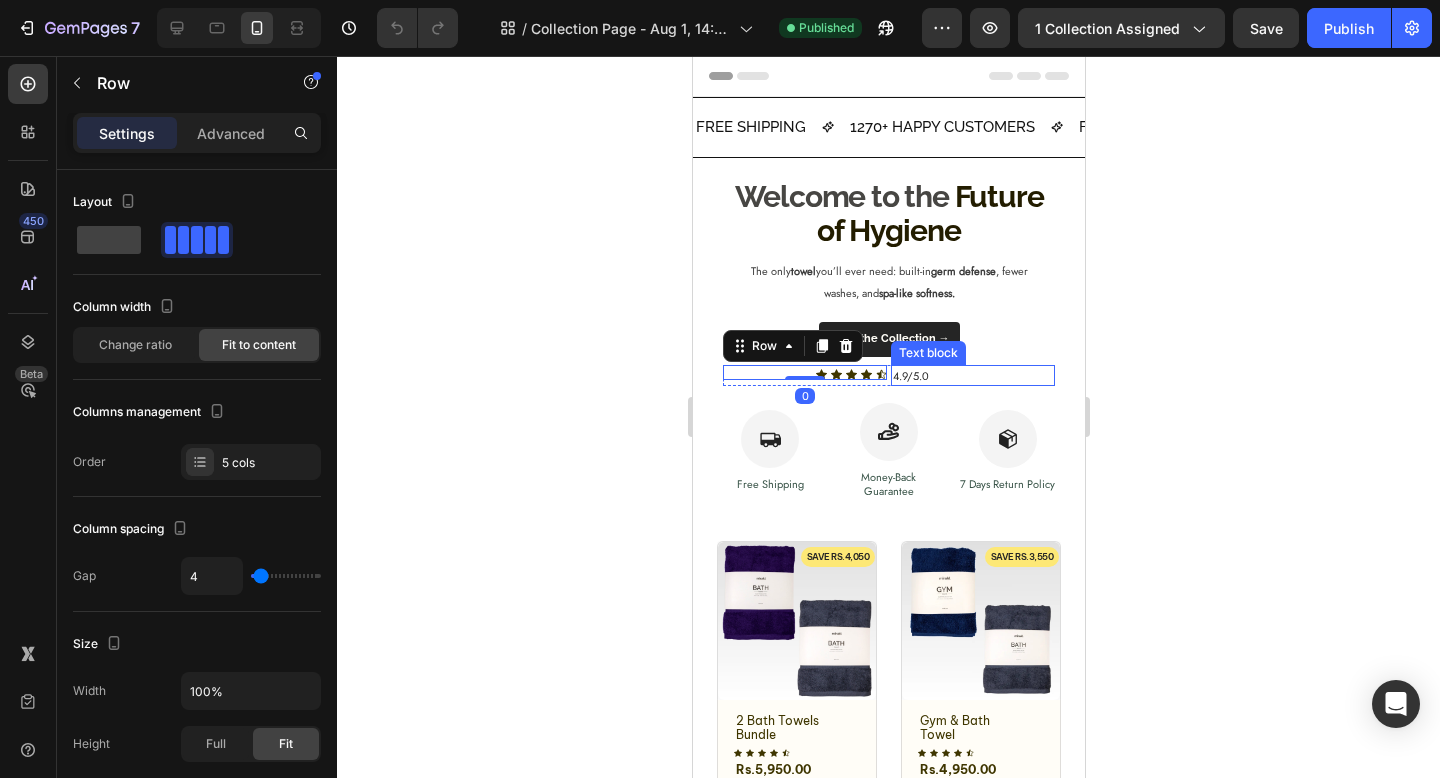 click on "4.9/5.0" at bounding box center (972, 376) 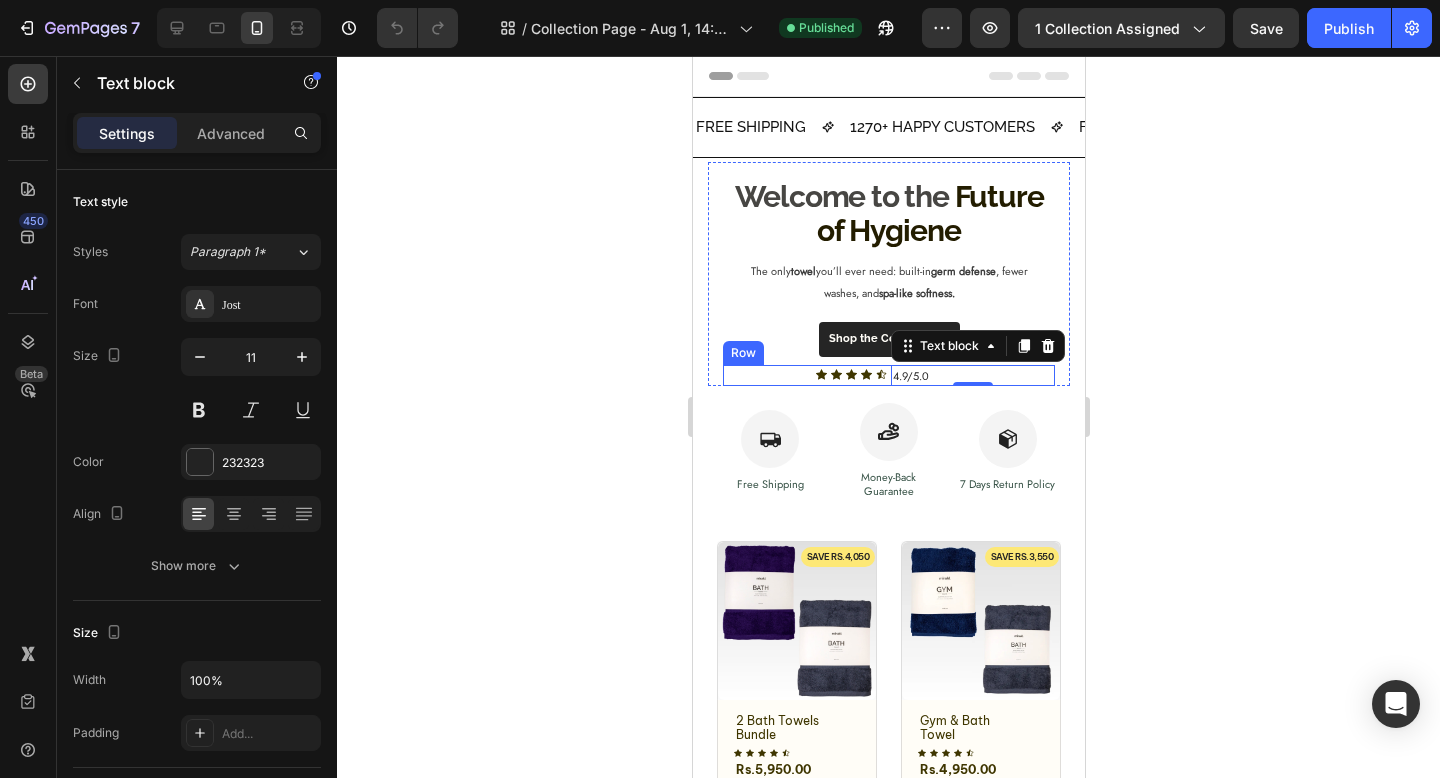 click on "Icon Icon Icon Icon
Icon Row" at bounding box center [804, 376] 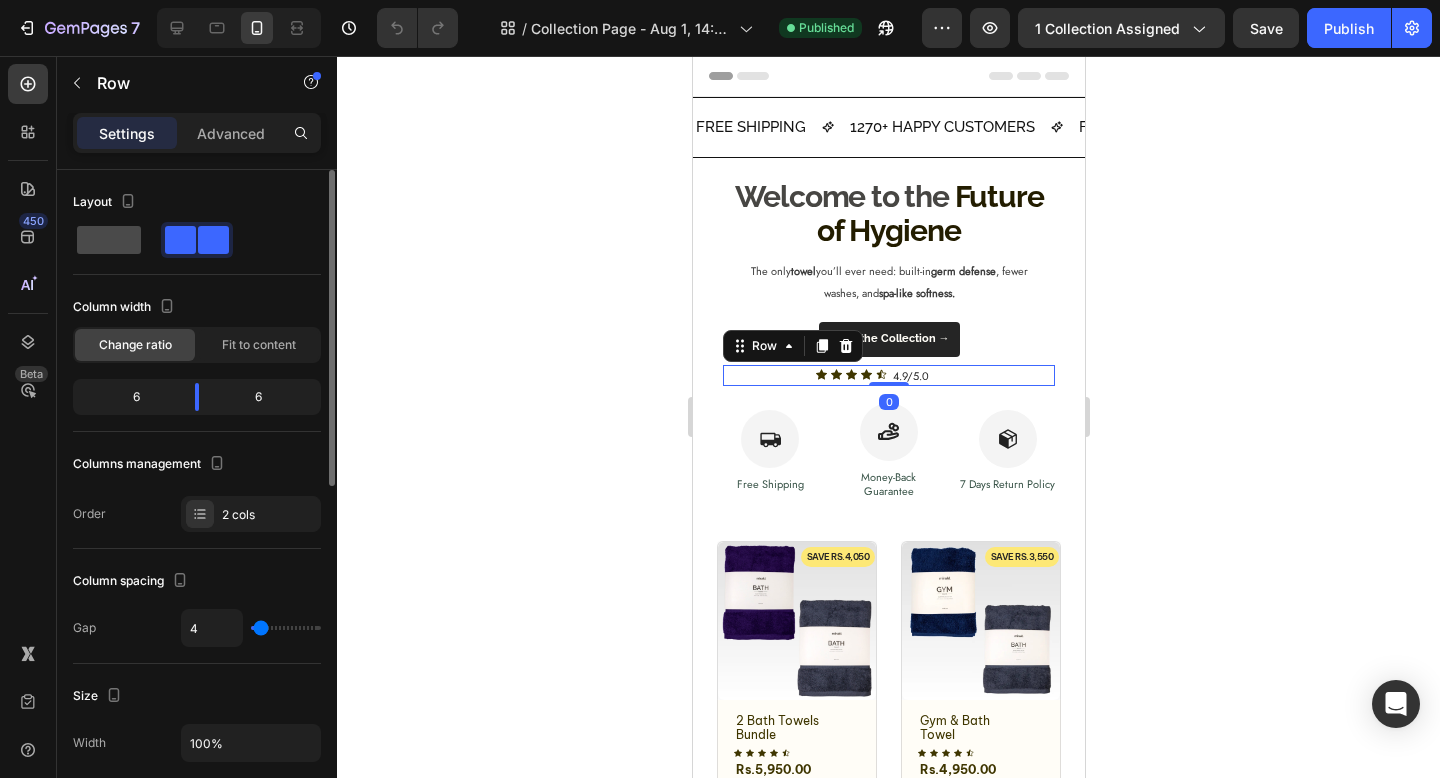 click 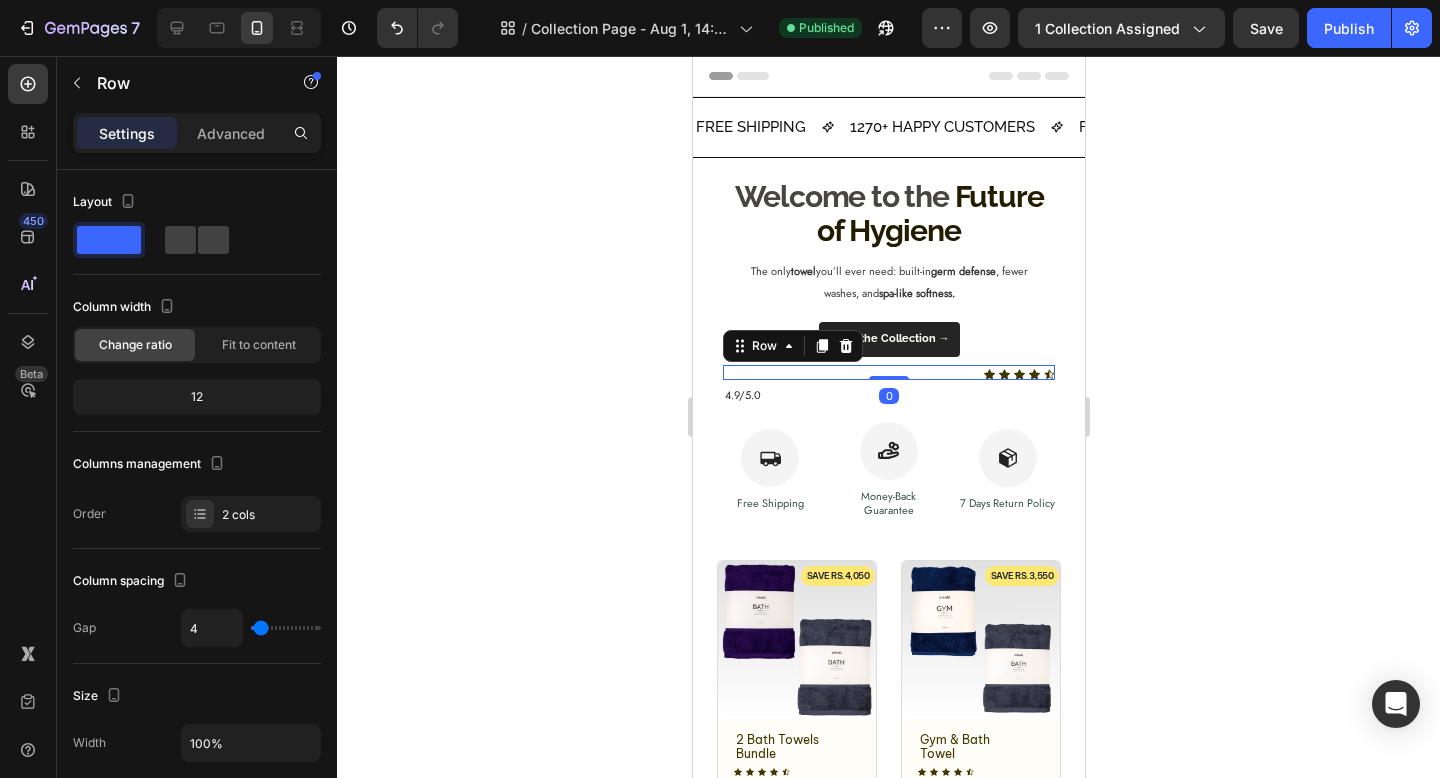 click on "Icon Icon Icon Icon
Icon Row   0" at bounding box center [888, 372] 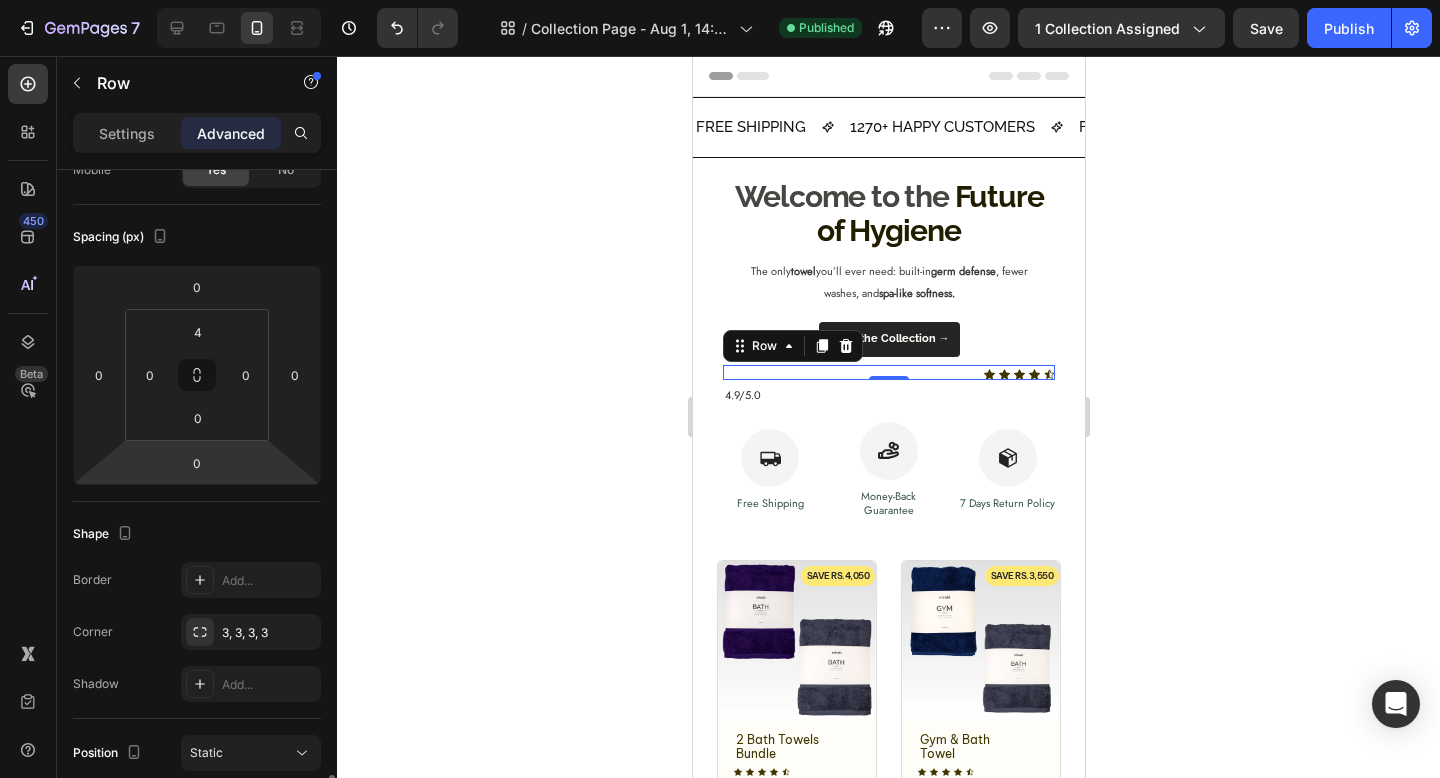 scroll, scrollTop: 0, scrollLeft: 0, axis: both 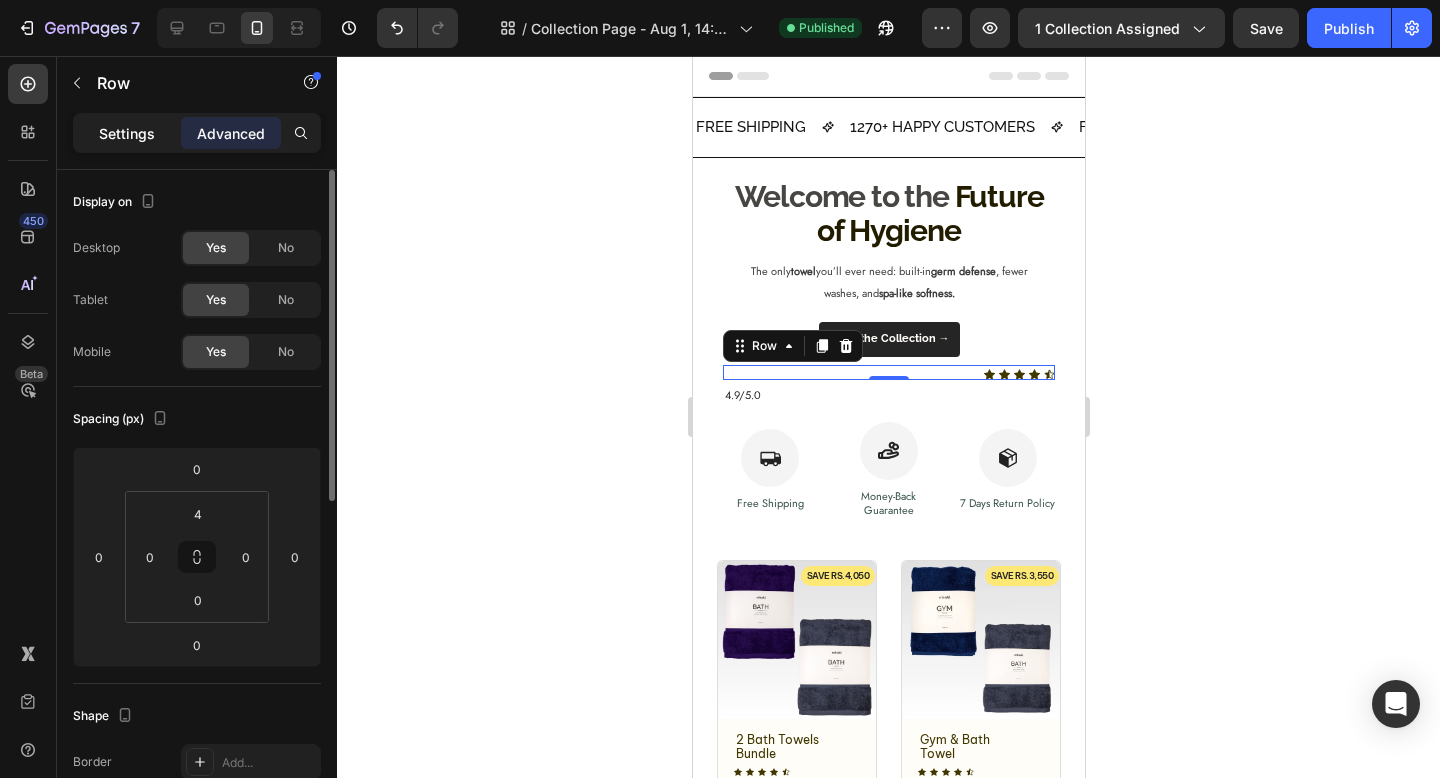 click on "Settings" 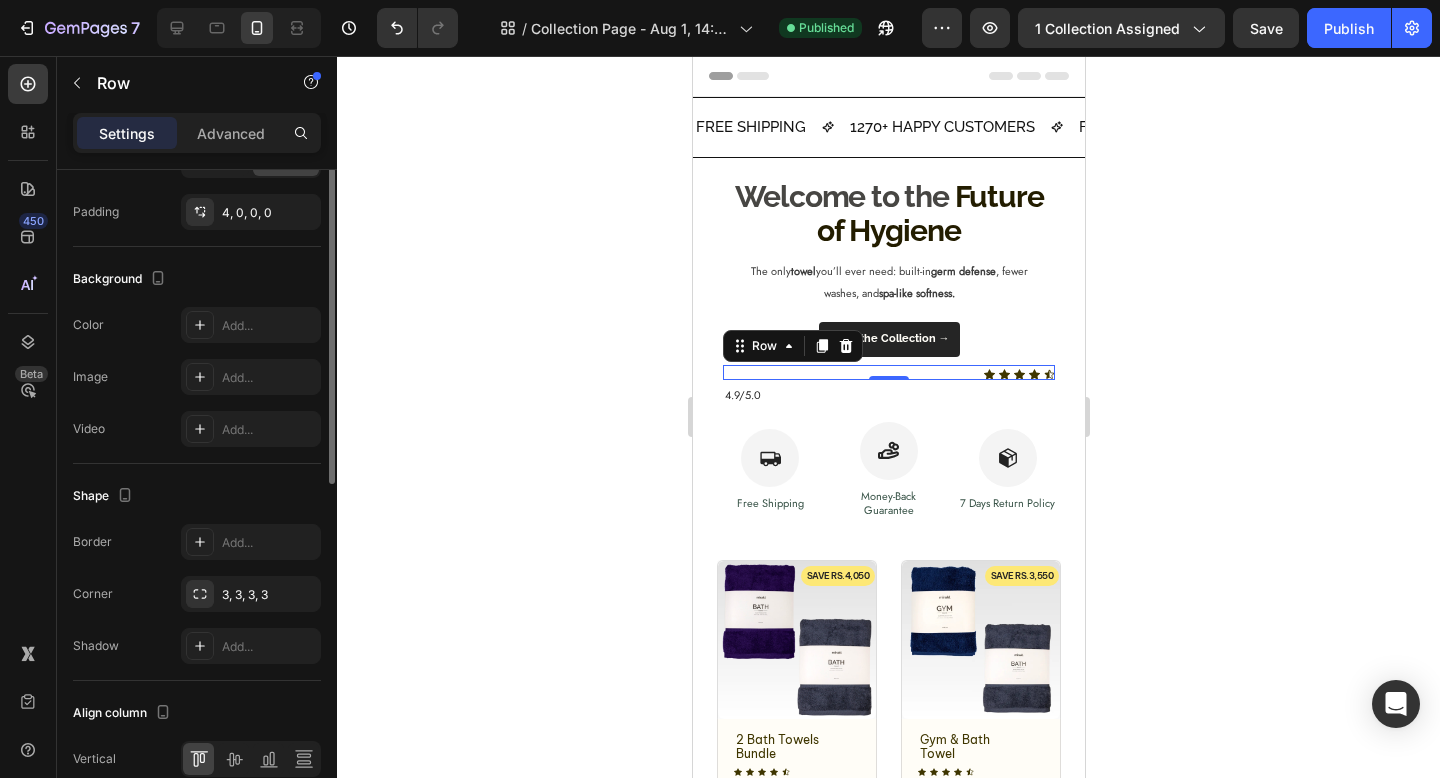 scroll, scrollTop: 731, scrollLeft: 0, axis: vertical 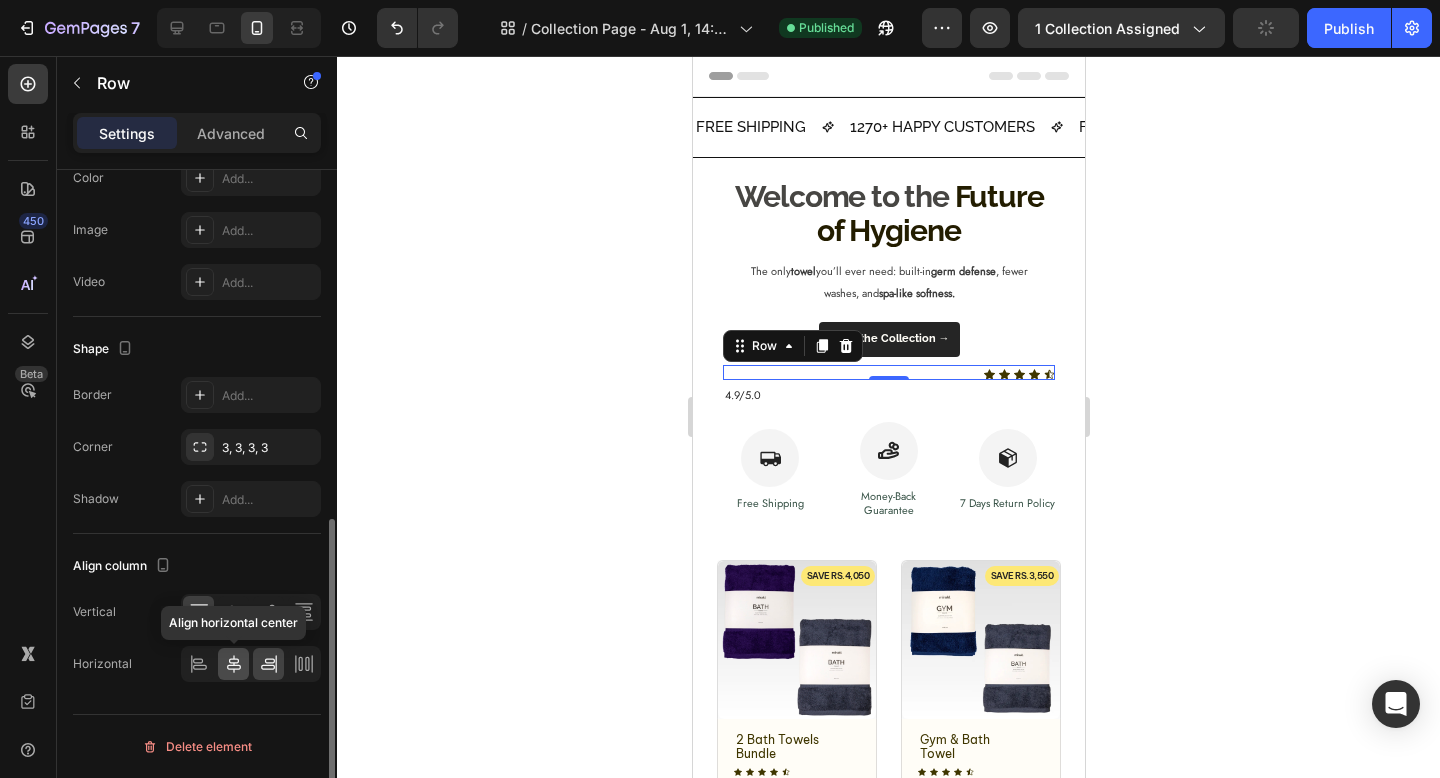 click 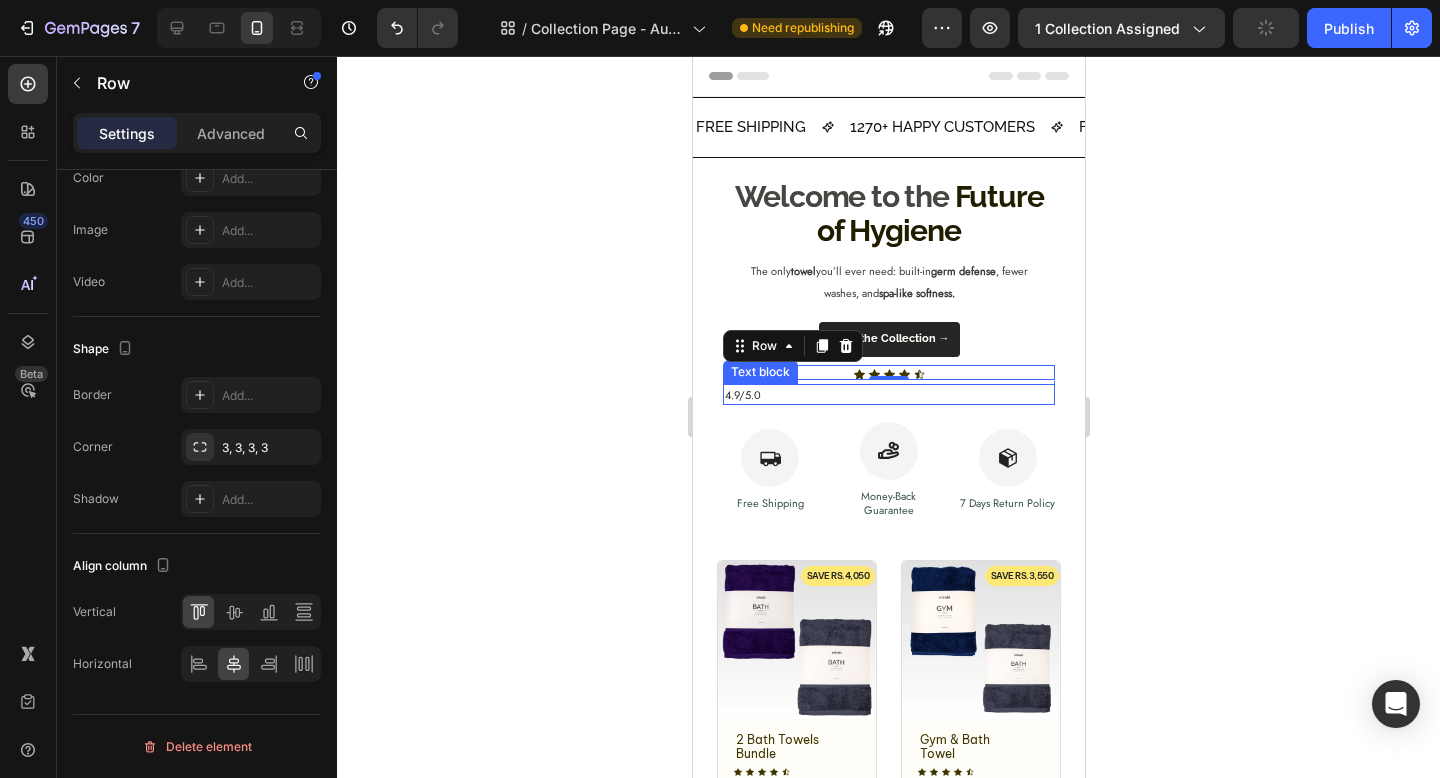 click on "4.9/5.0" at bounding box center (888, 395) 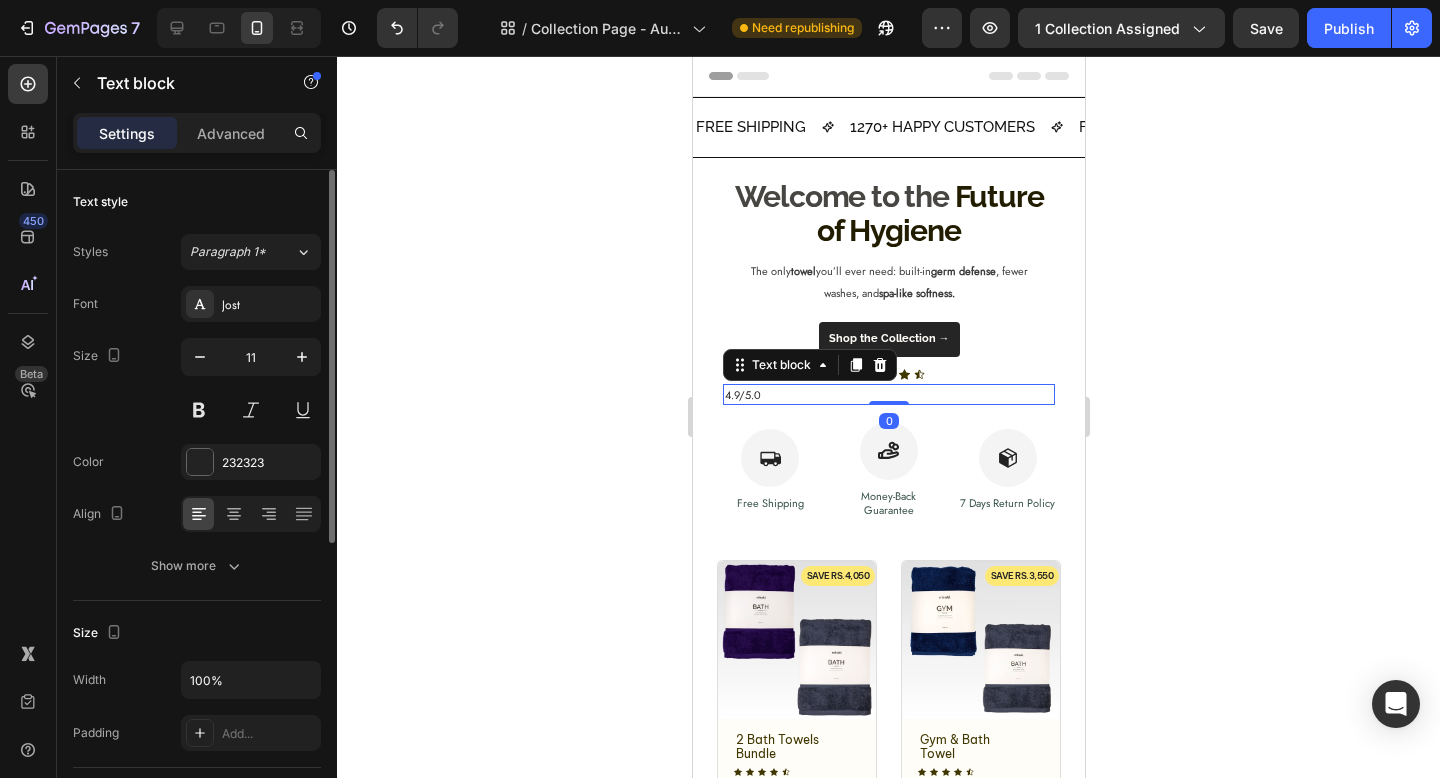 scroll, scrollTop: 520, scrollLeft: 0, axis: vertical 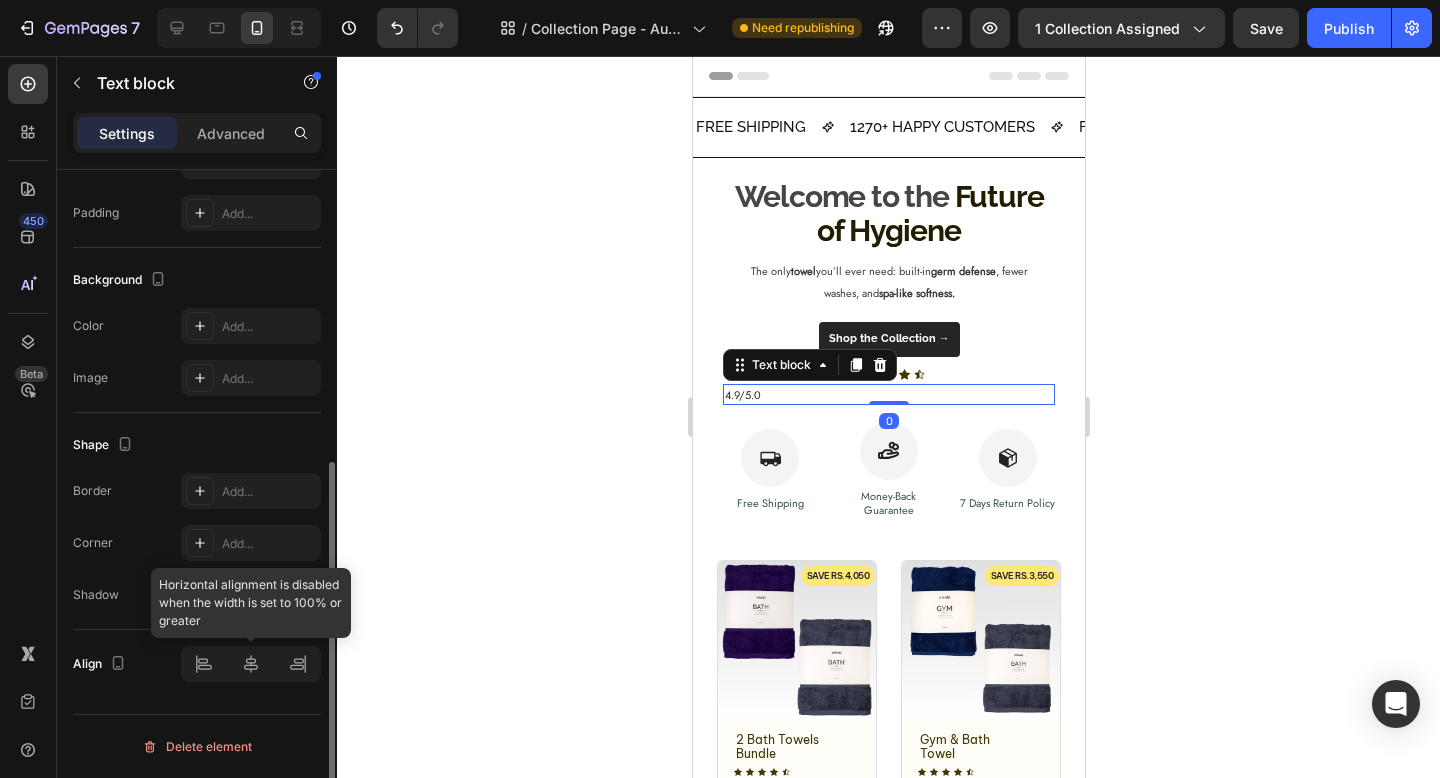 click 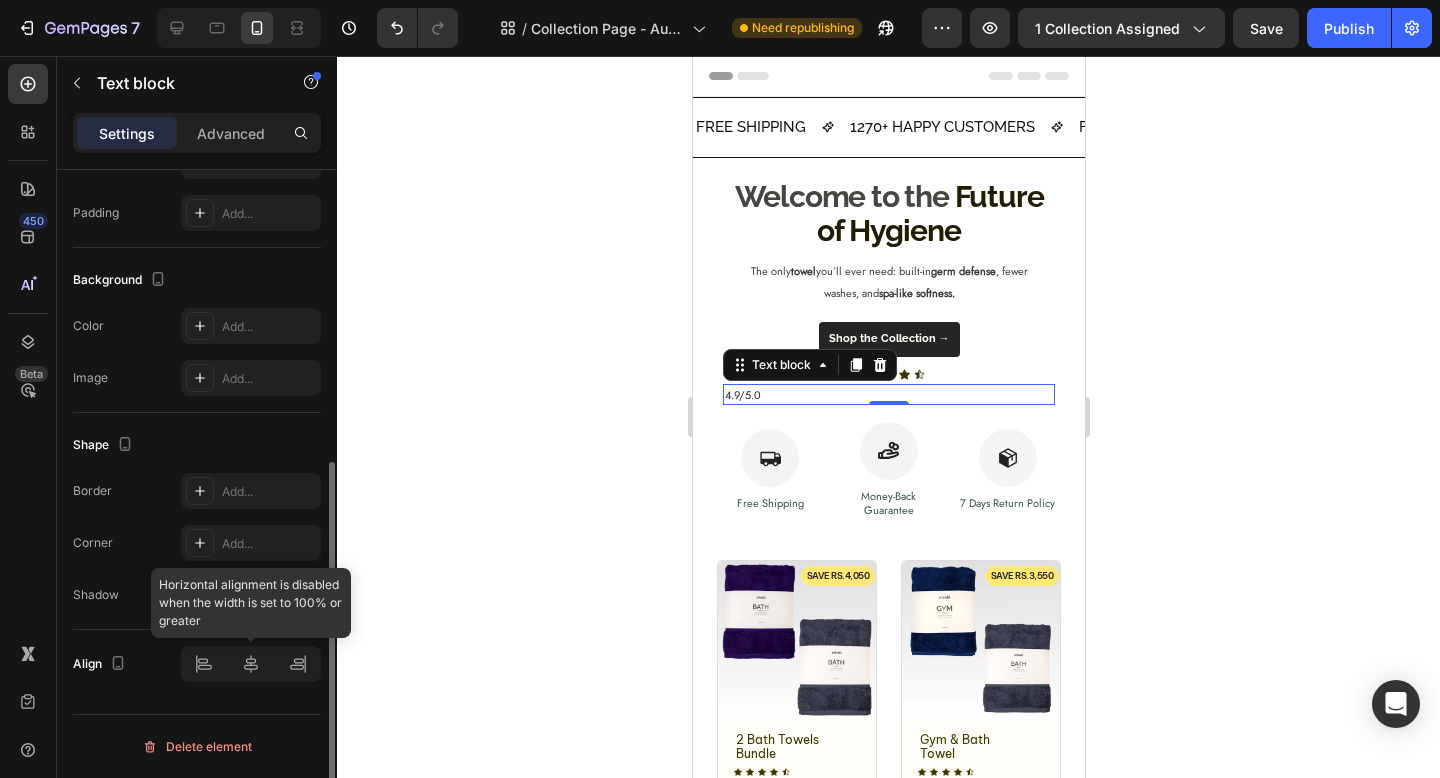 click 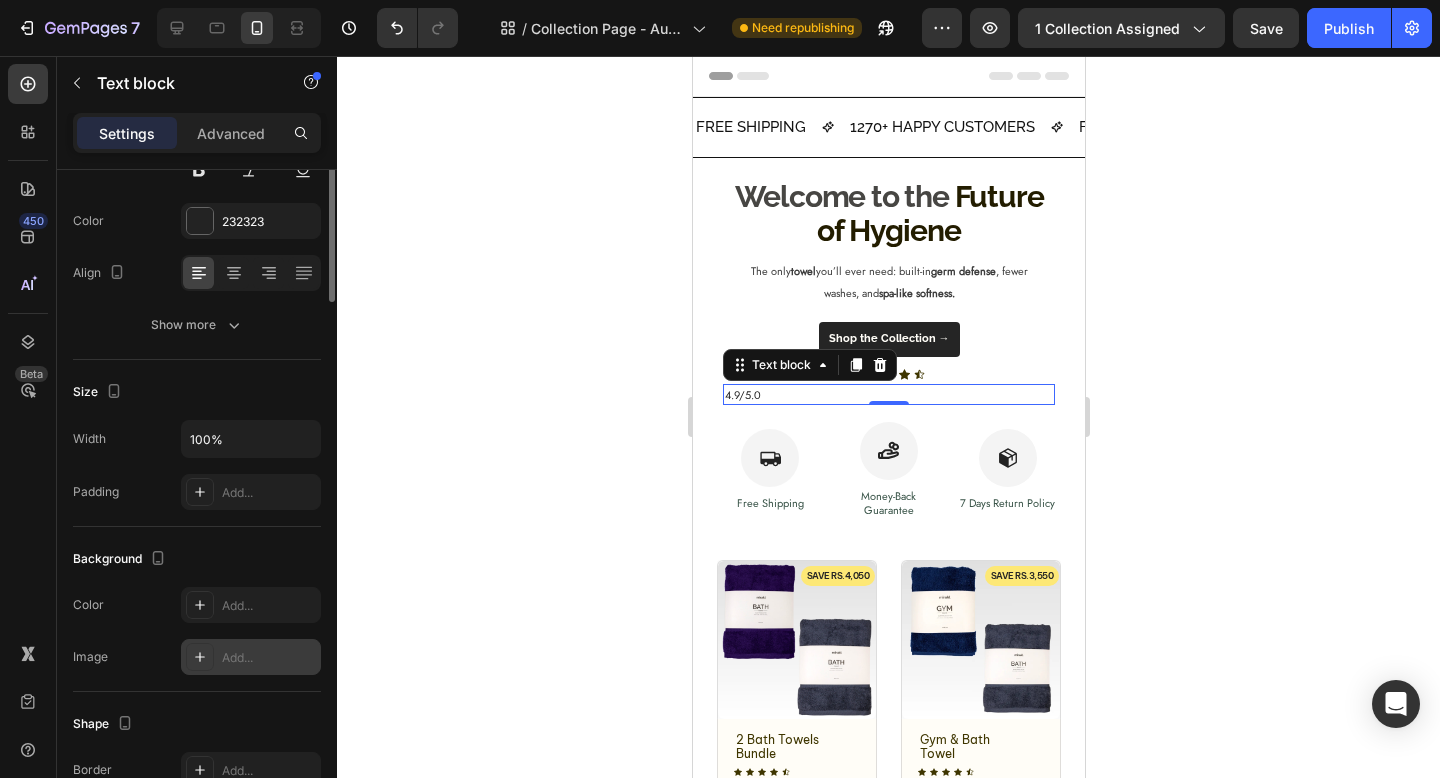 scroll, scrollTop: 0, scrollLeft: 0, axis: both 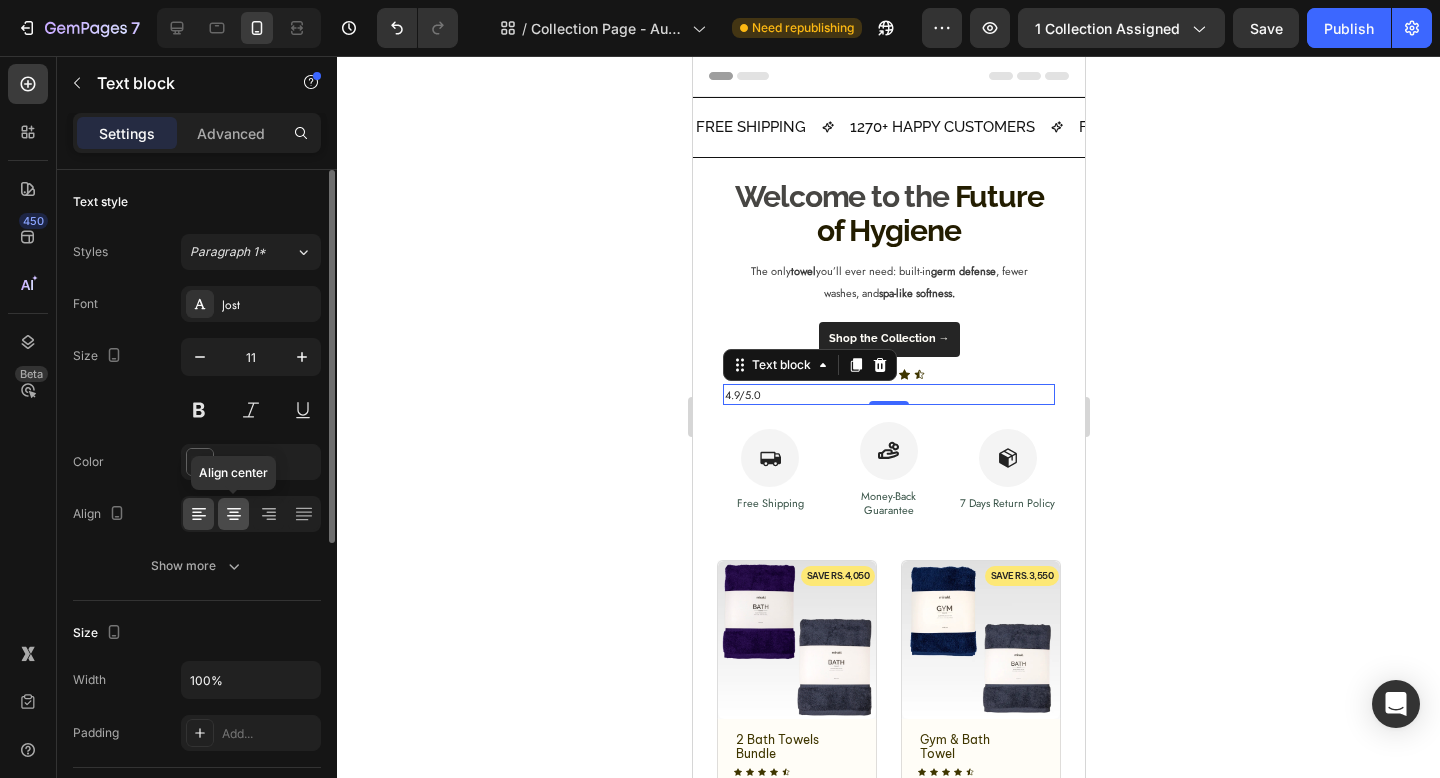 click 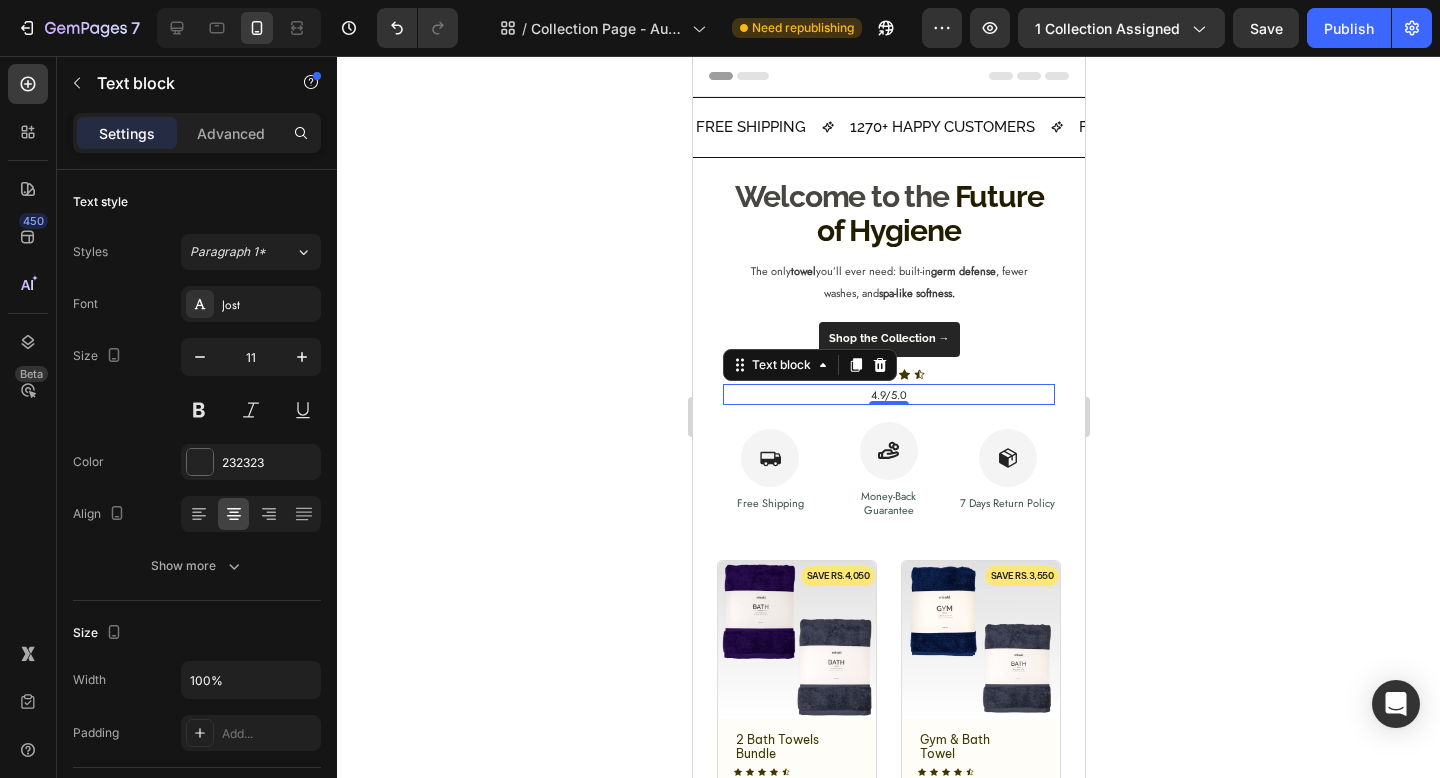 click 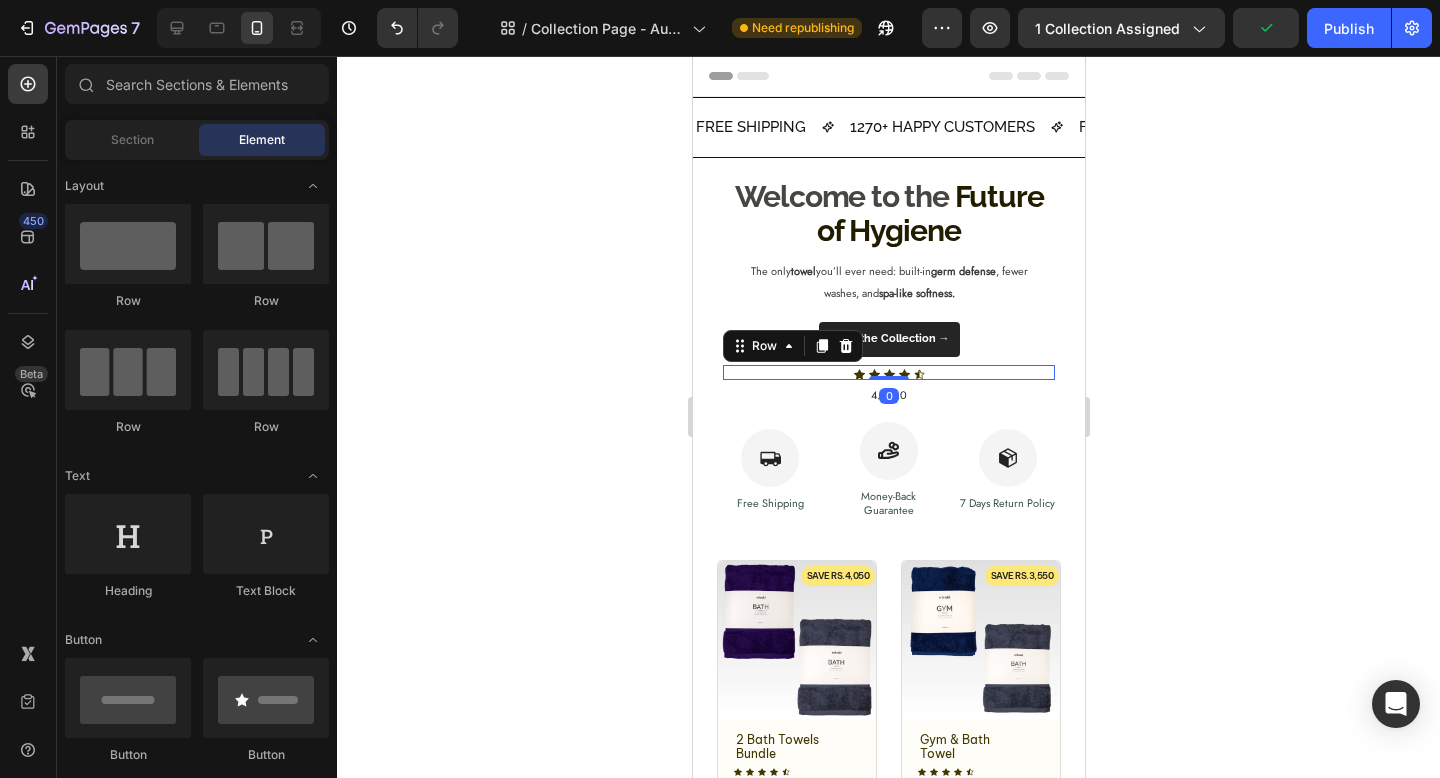 click on "Icon Icon Icon Icon
Icon Row   0" at bounding box center [888, 372] 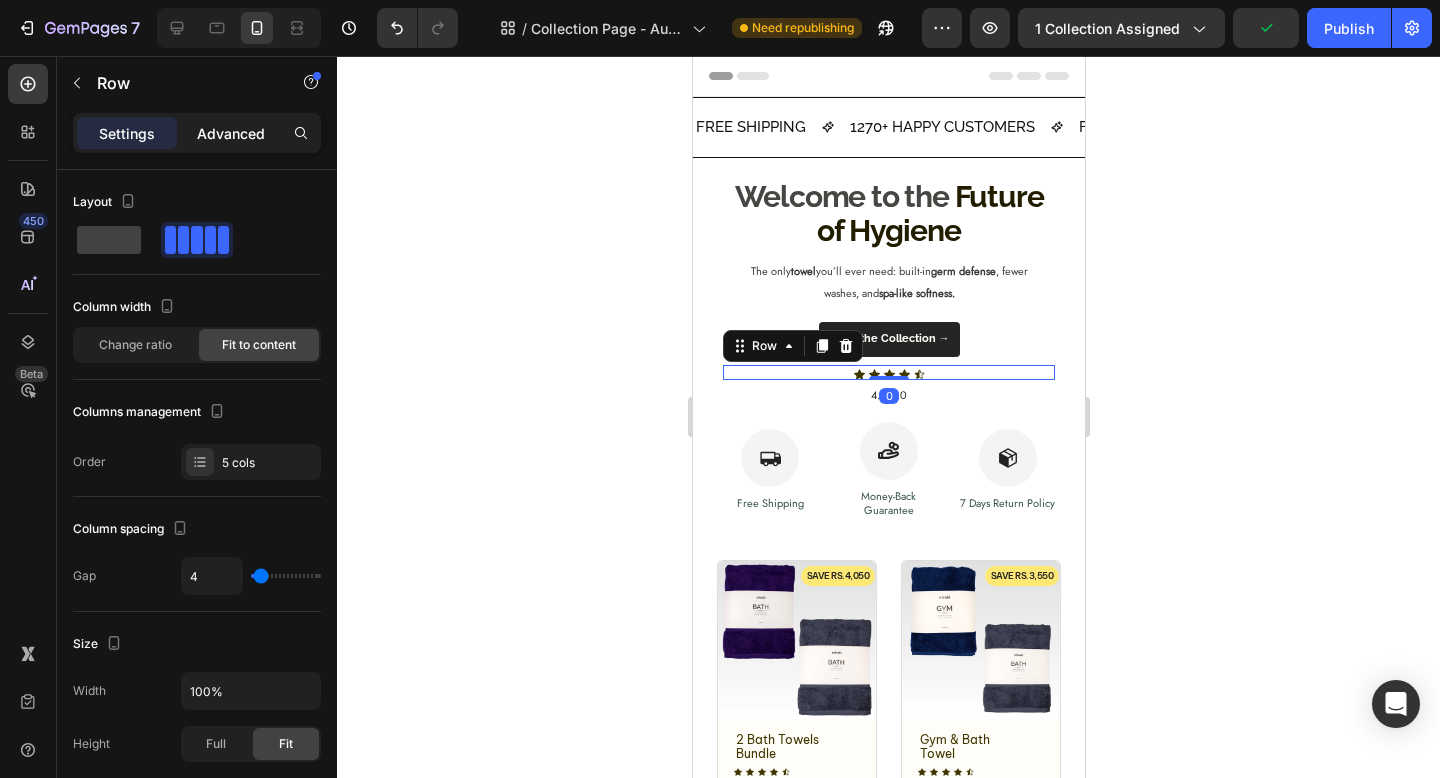 click on "Advanced" at bounding box center [231, 133] 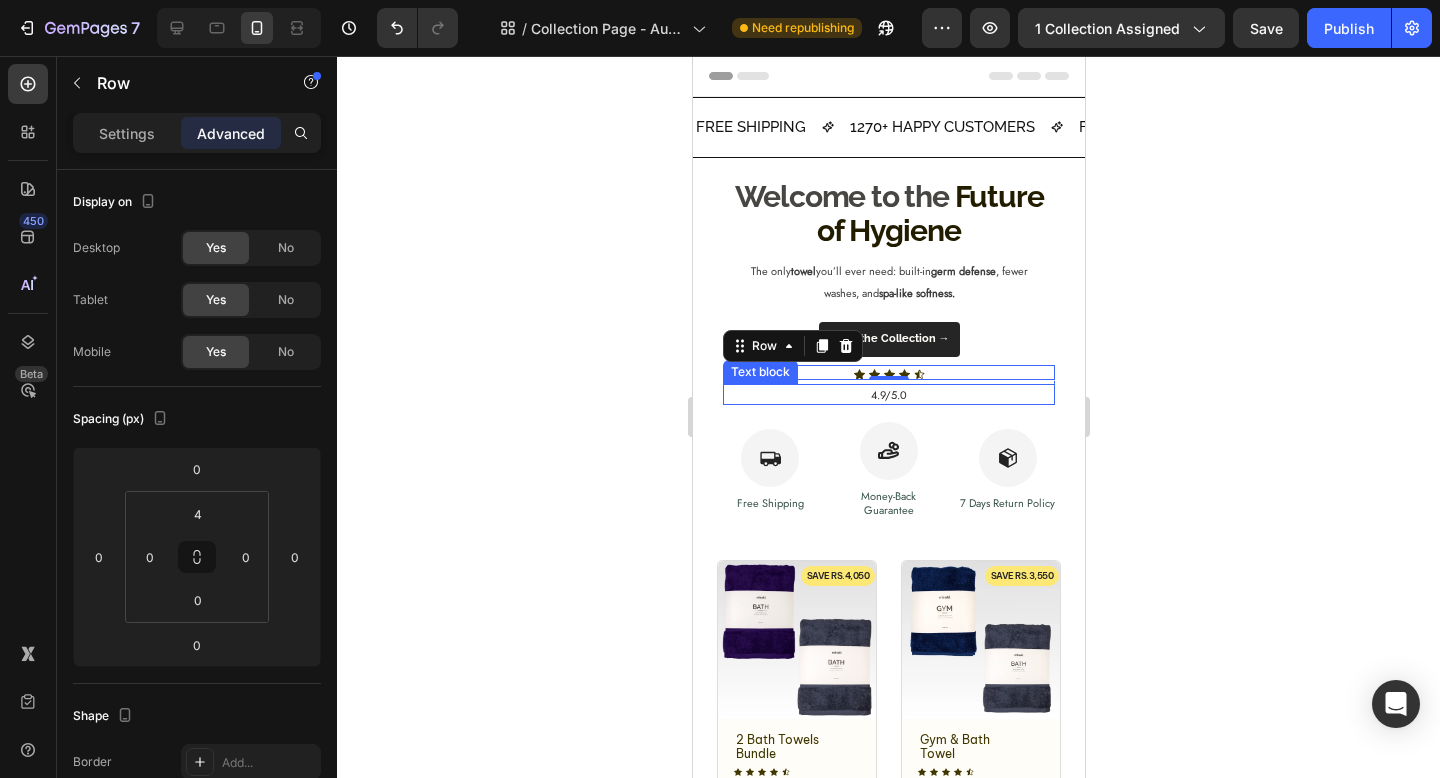 click on "4.9/5.0" at bounding box center [888, 395] 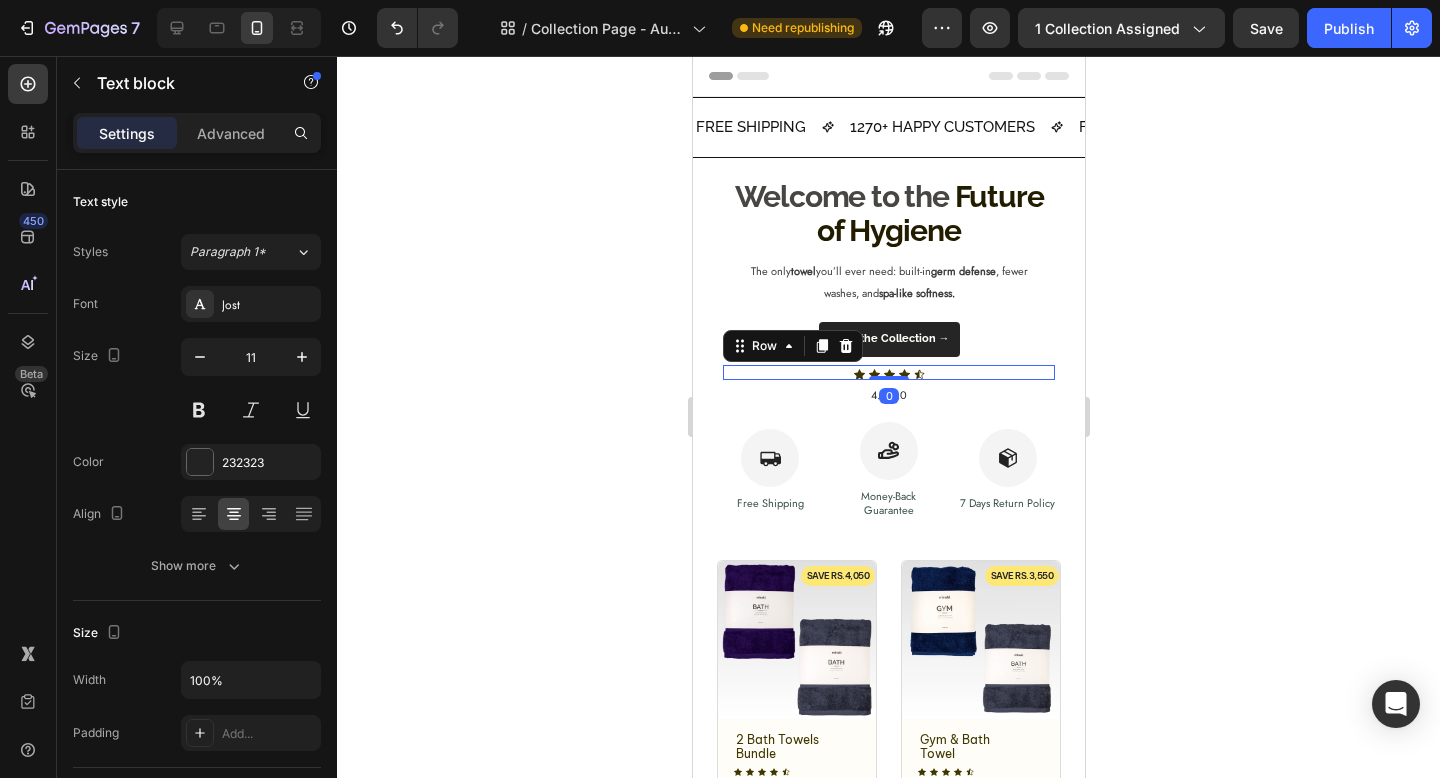 click on "Icon Icon Icon Icon
Icon Row   0" at bounding box center [888, 372] 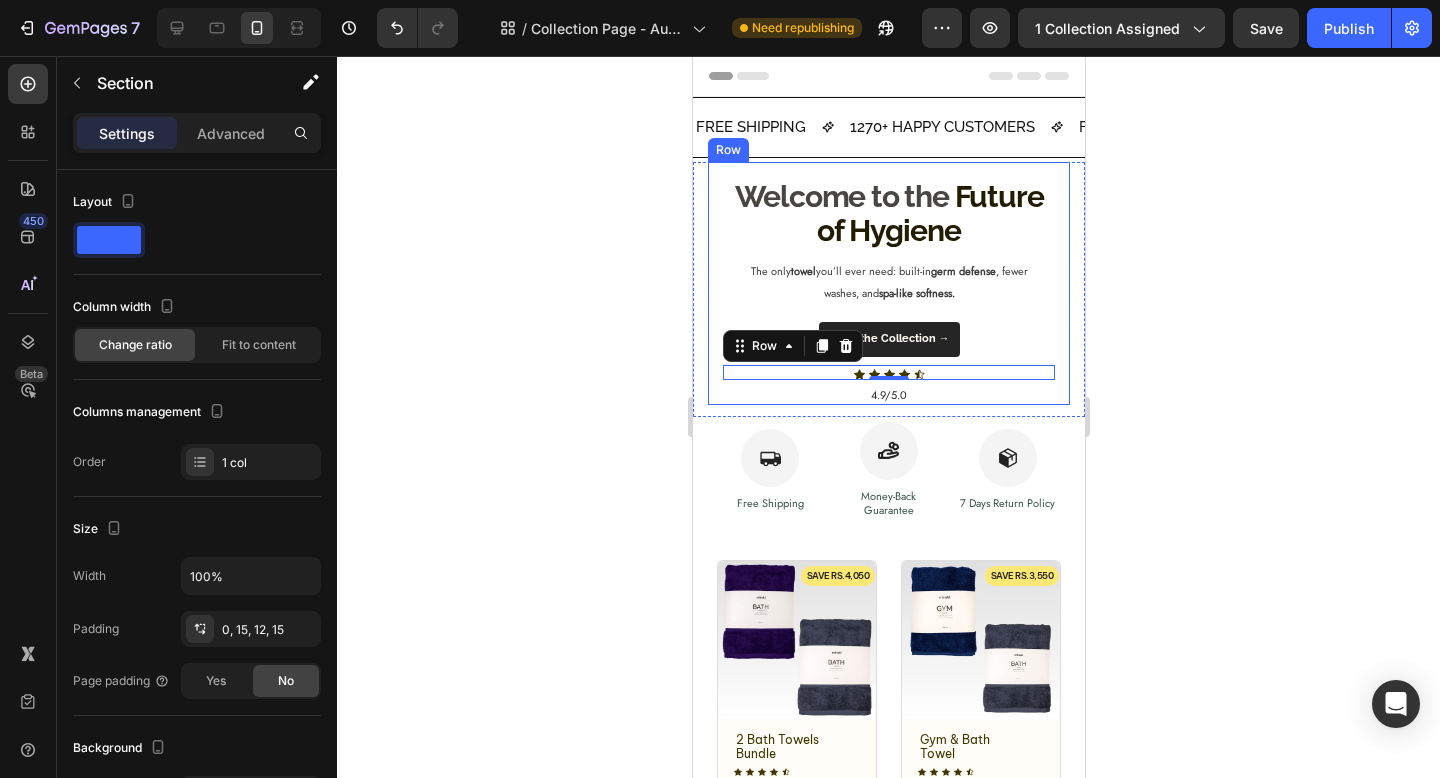 click on "Welcome to the Future of Hygiene Heading The only towel you’ll ever need: built-in germ defense , fewer washes, and spa-like softness. Text block Row Row Shop the Collection → Button Icon Icon Icon Icon
Icon Row 0 4.9/5.0 Text block Row Row Section 2" at bounding box center [888, 290] 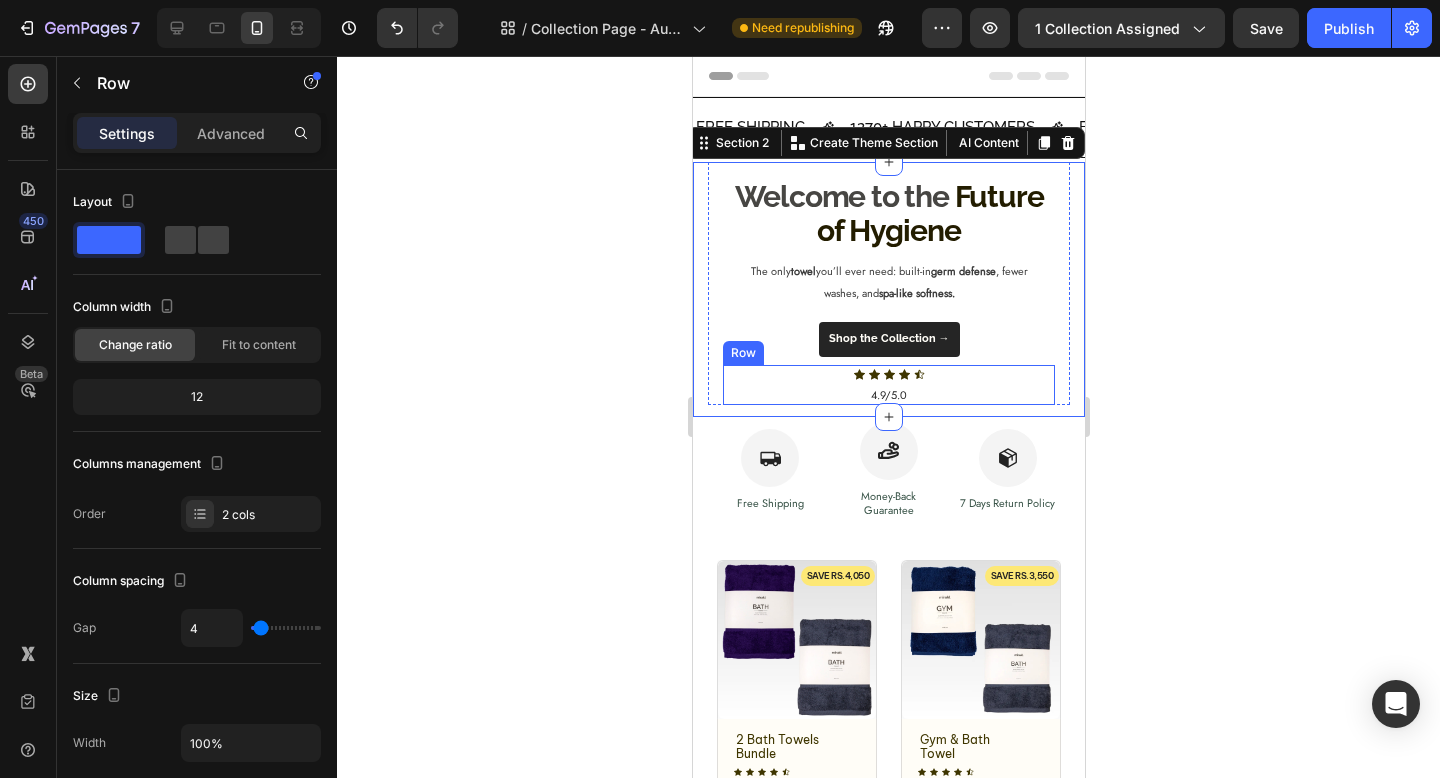click on "Icon Icon Icon Icon
Icon Row 4.9/5.0 Text block Row" at bounding box center [888, 385] 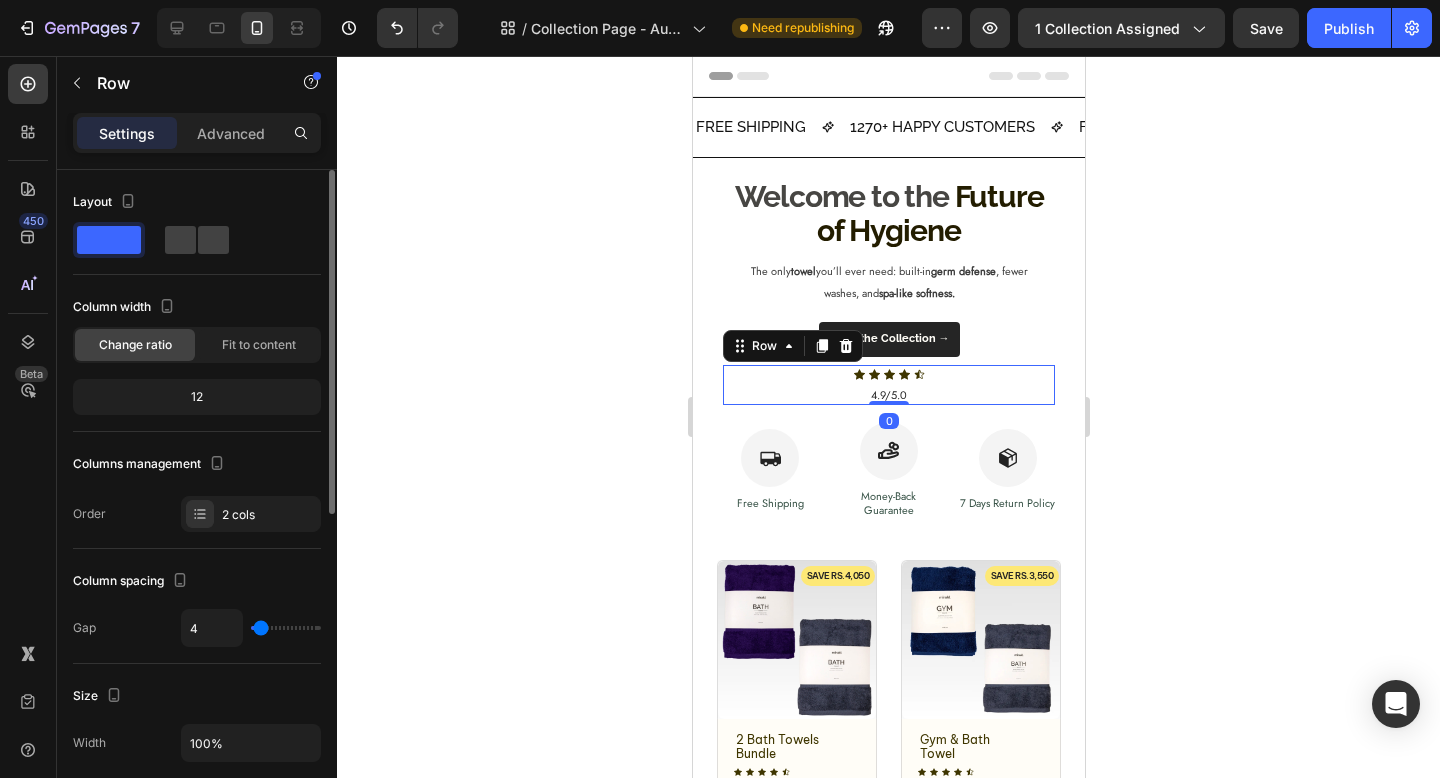 scroll, scrollTop: 99, scrollLeft: 0, axis: vertical 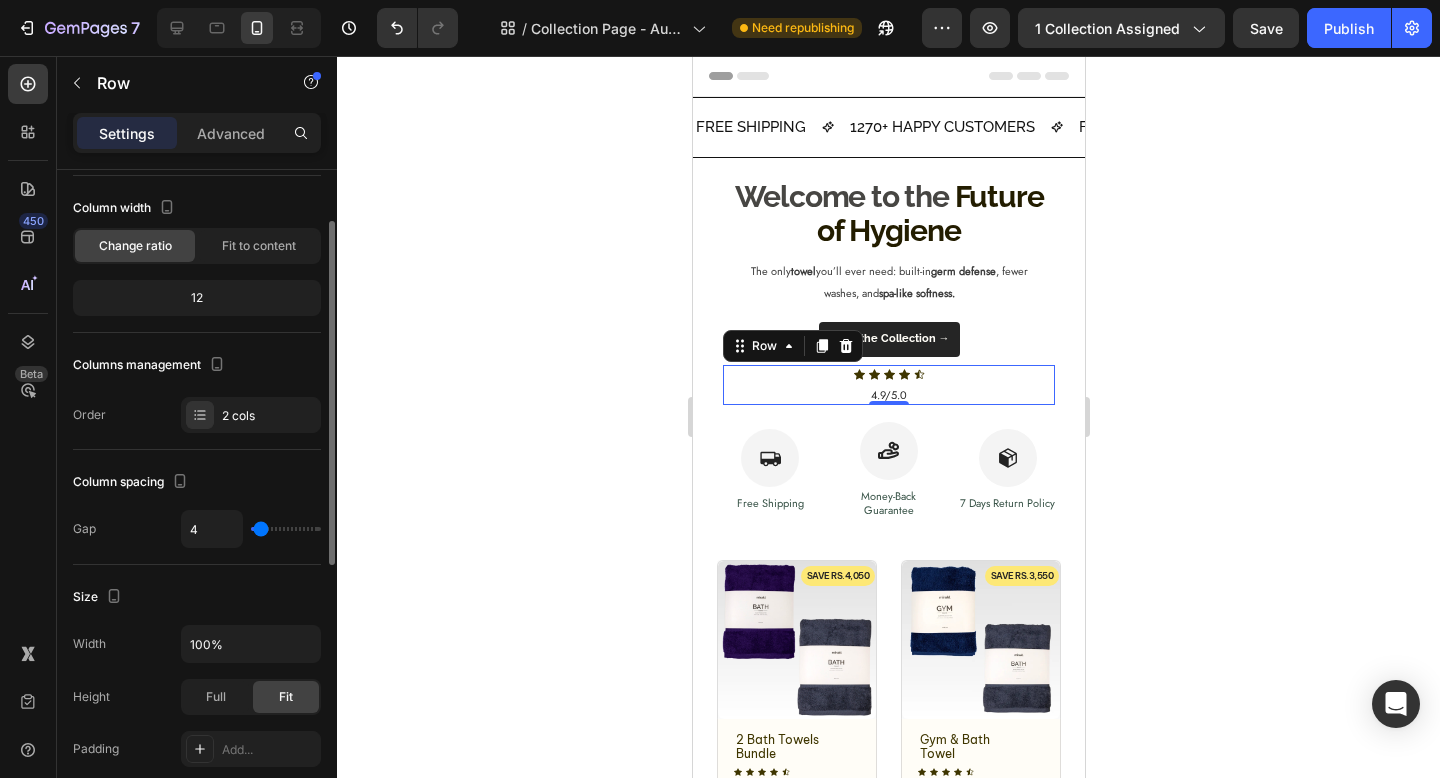 type on "1" 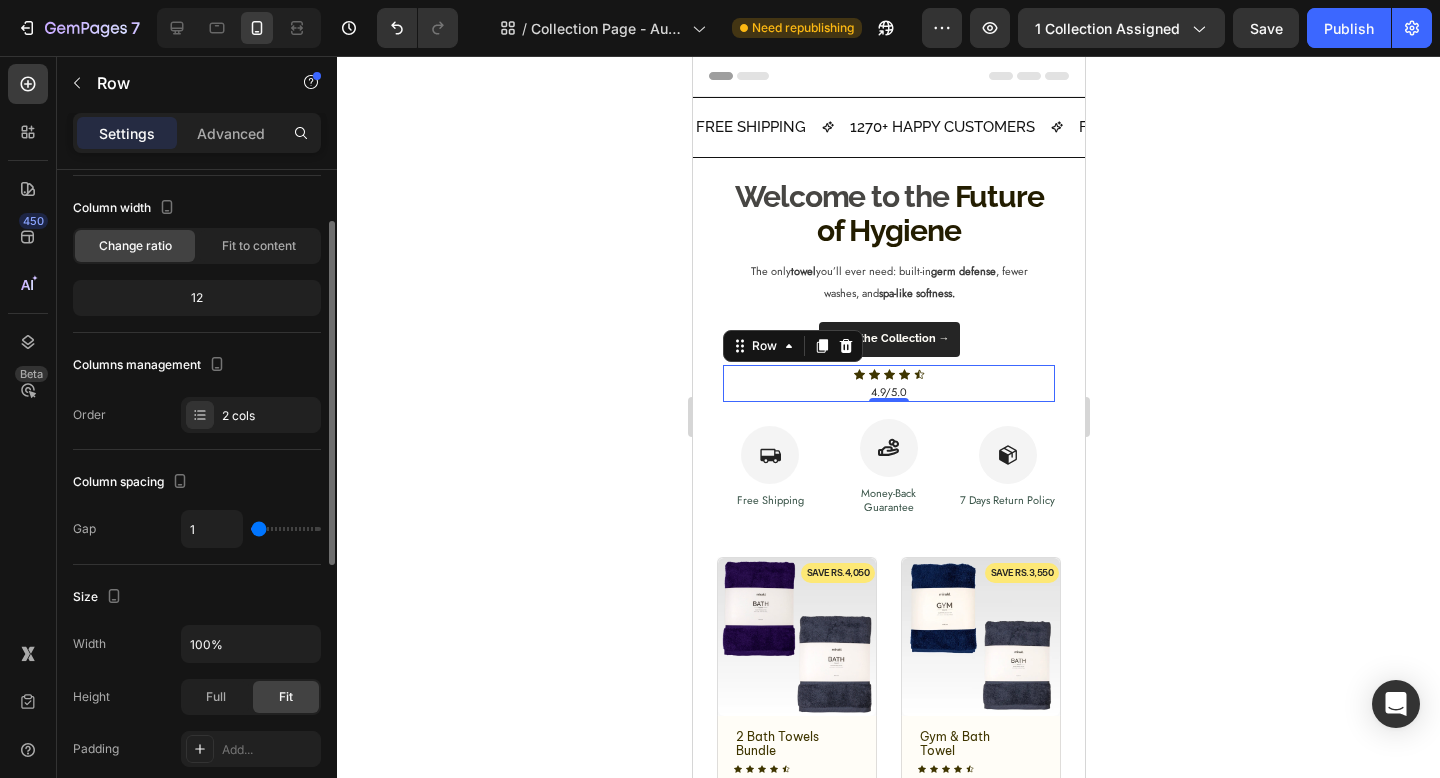 type on "0" 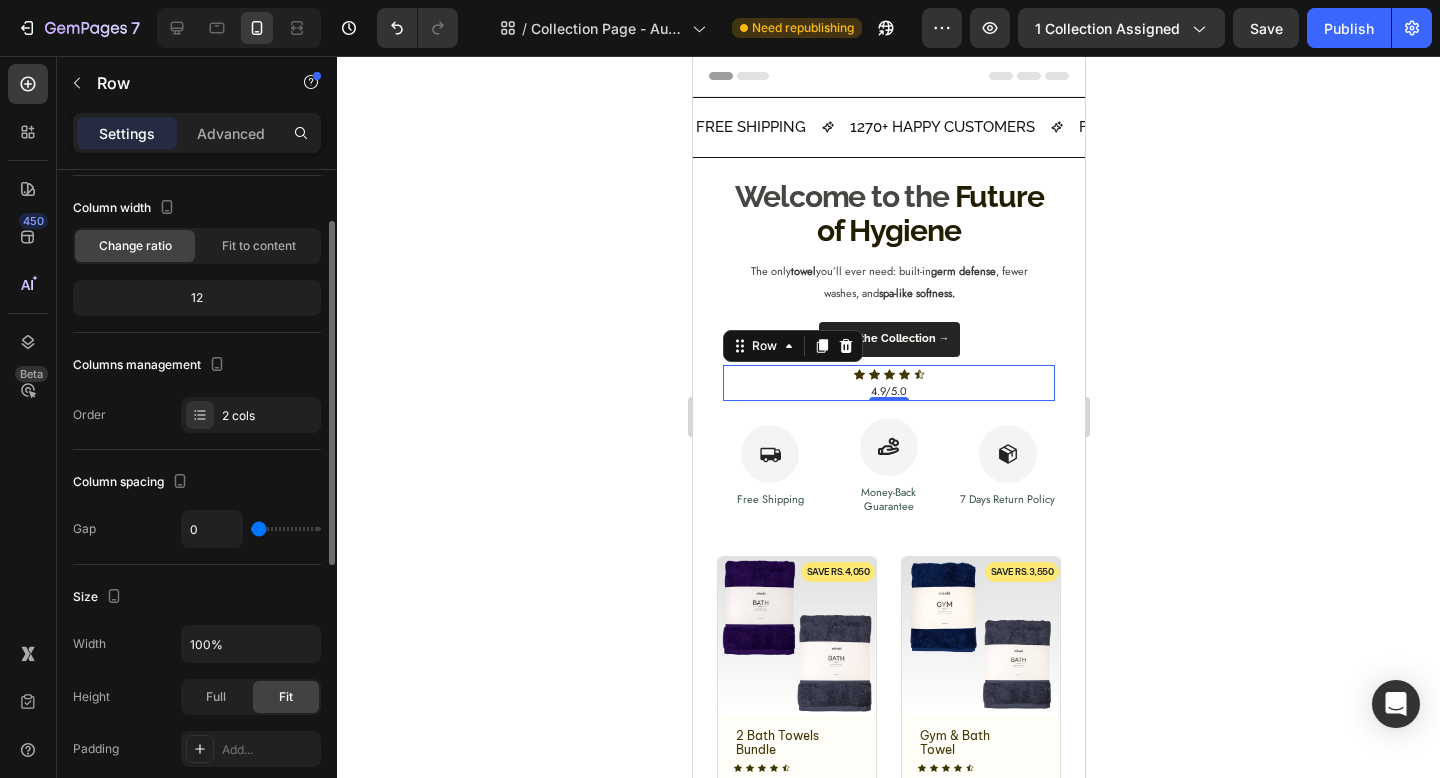 type on "0" 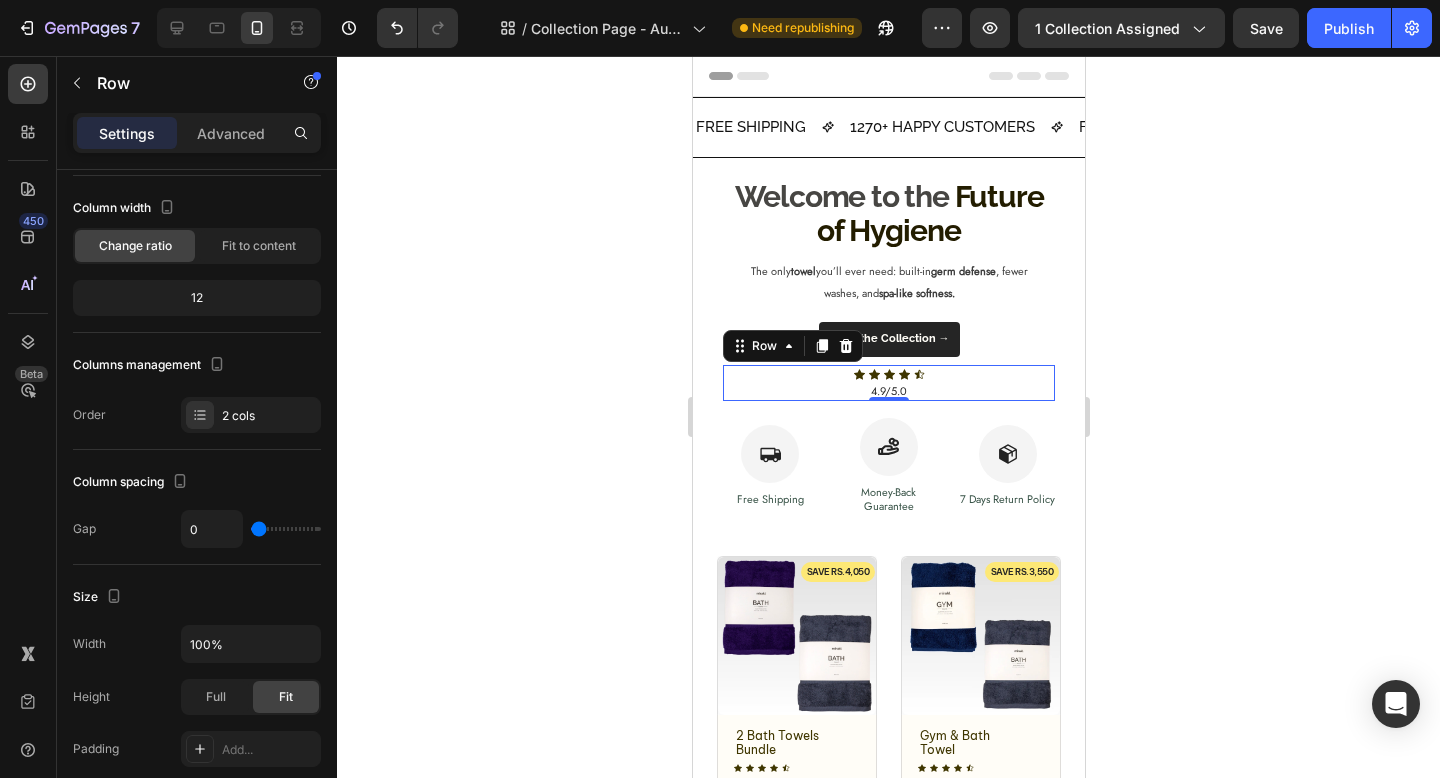 click 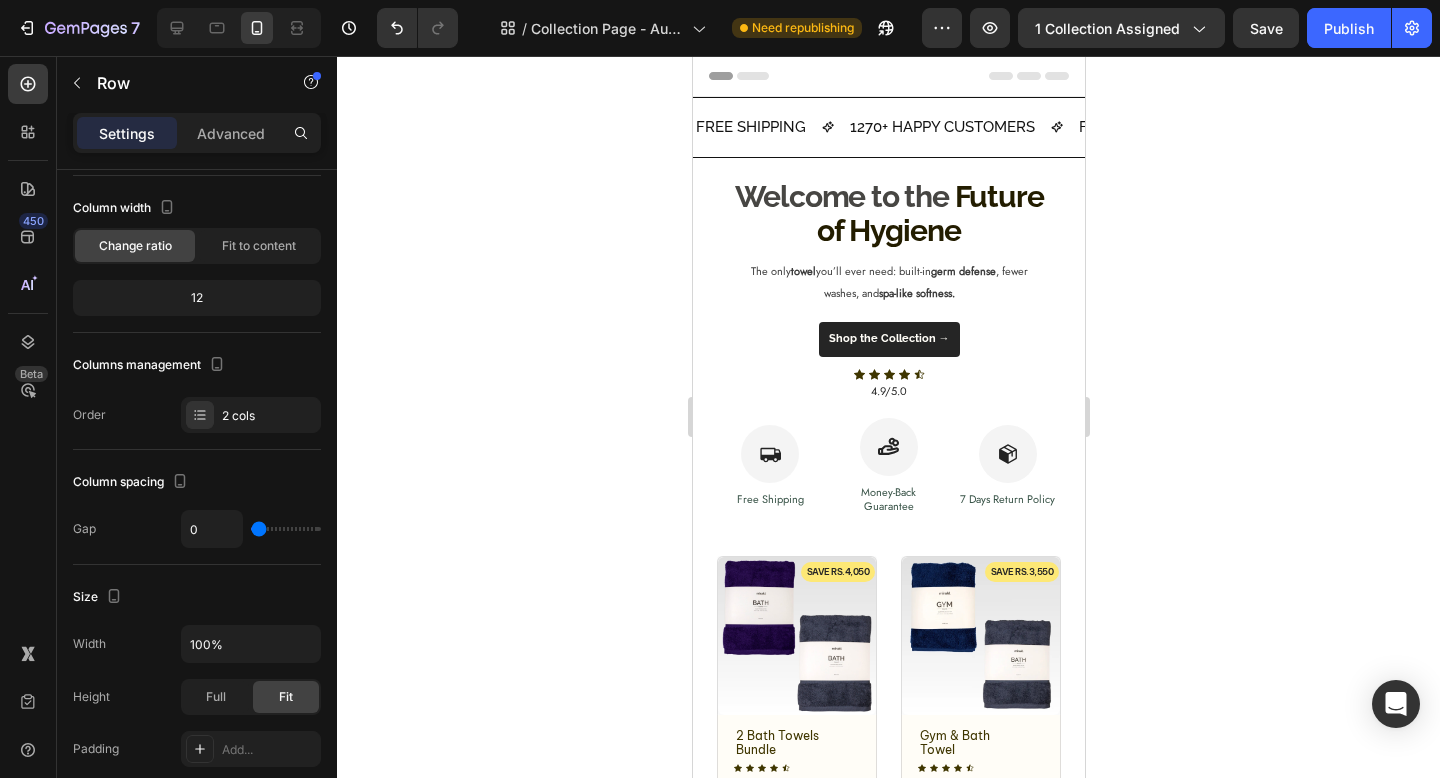 click 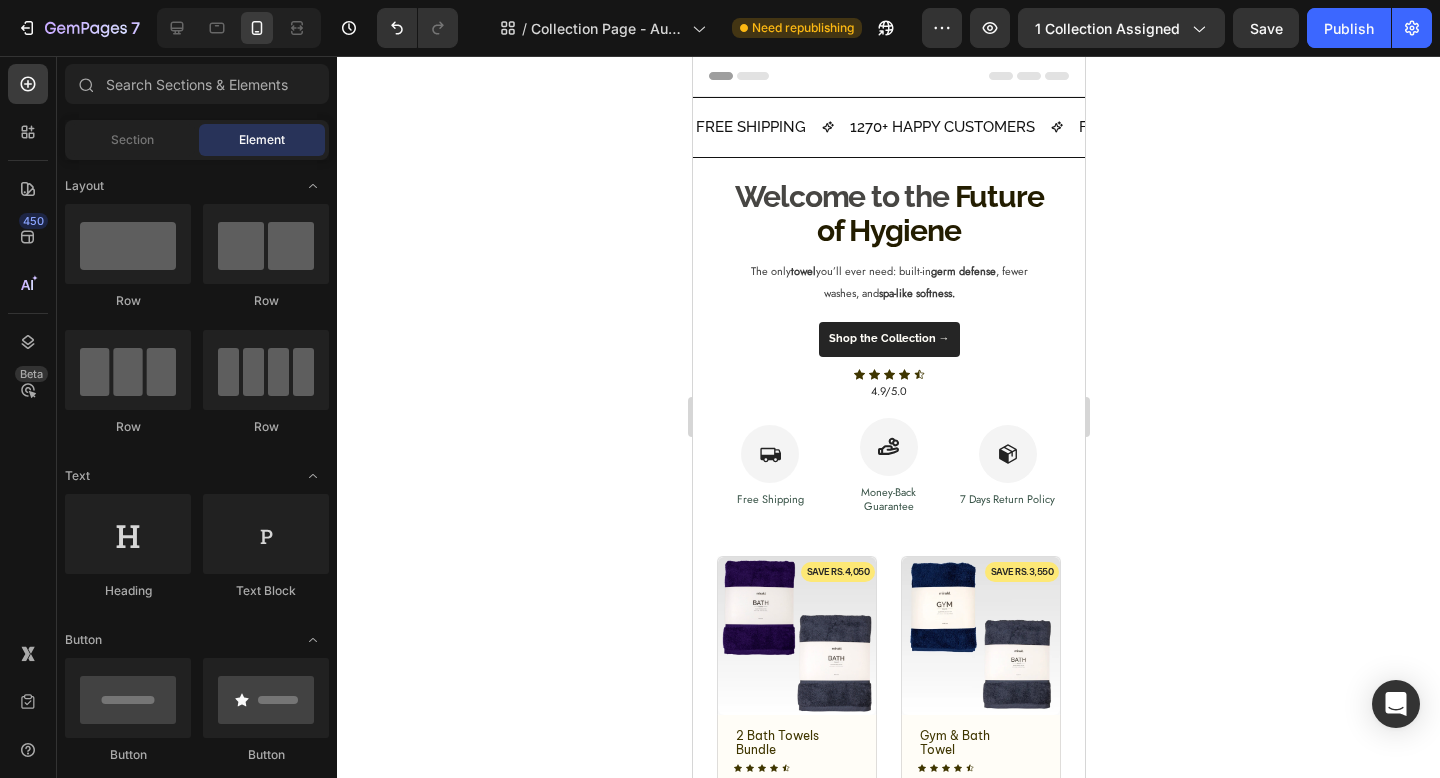 click 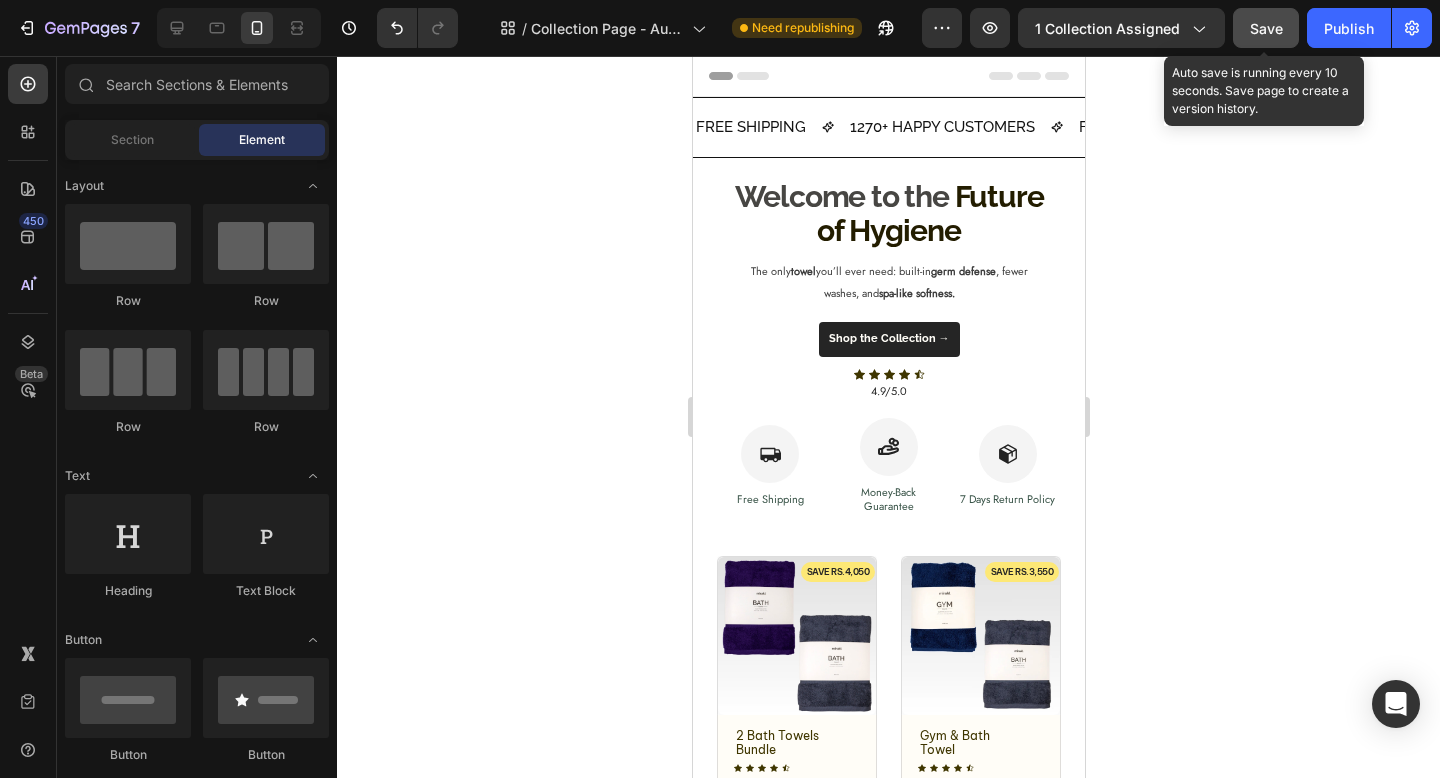 click on "Save" at bounding box center (1266, 28) 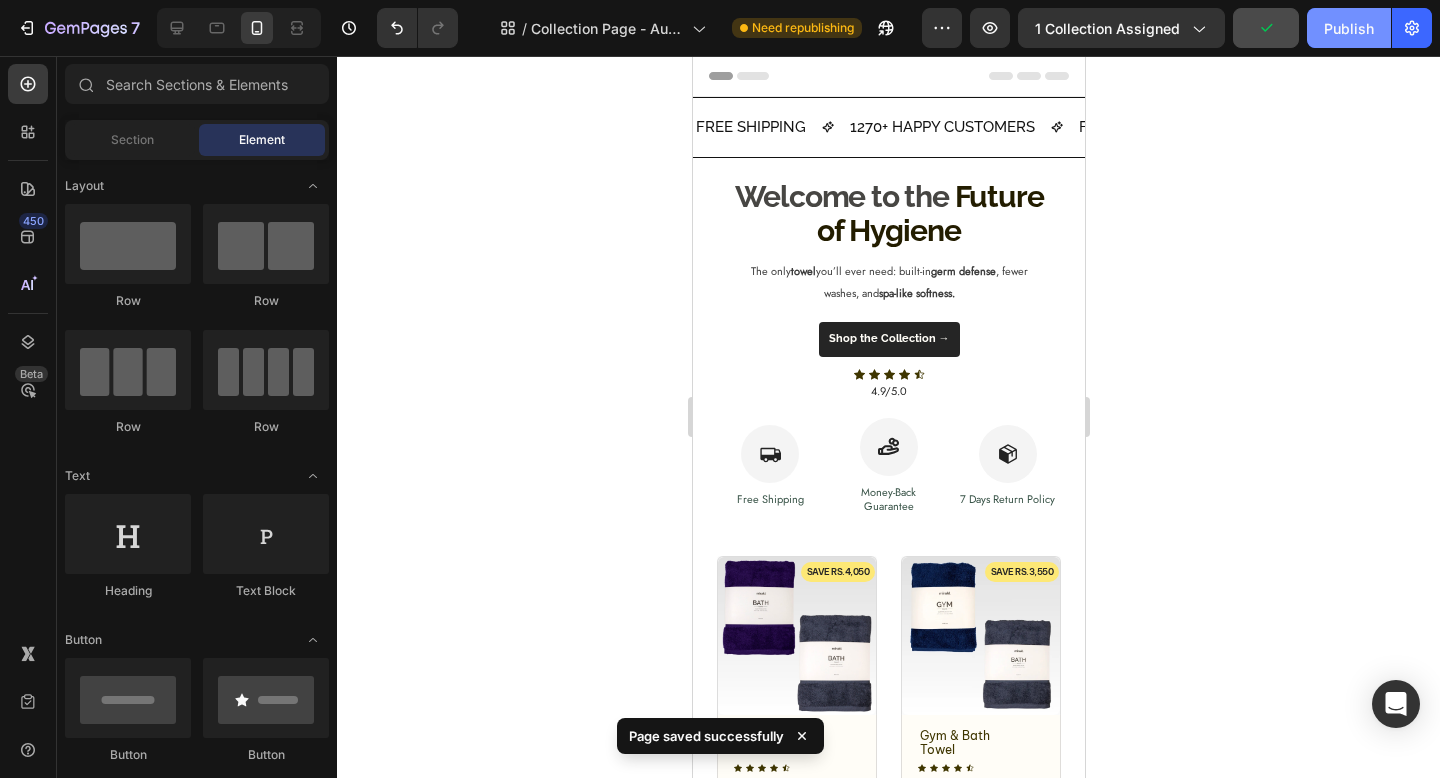 click on "Publish" at bounding box center [1349, 28] 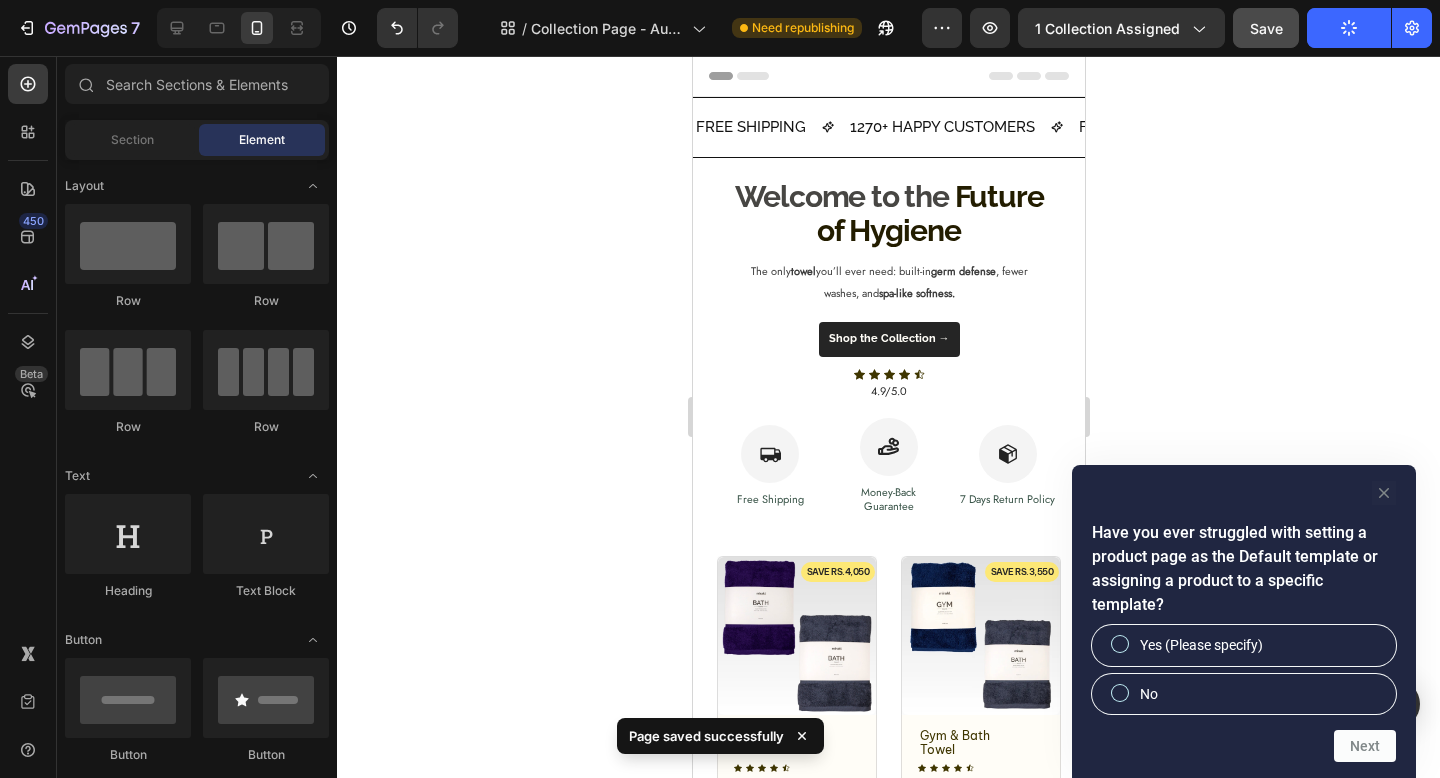click 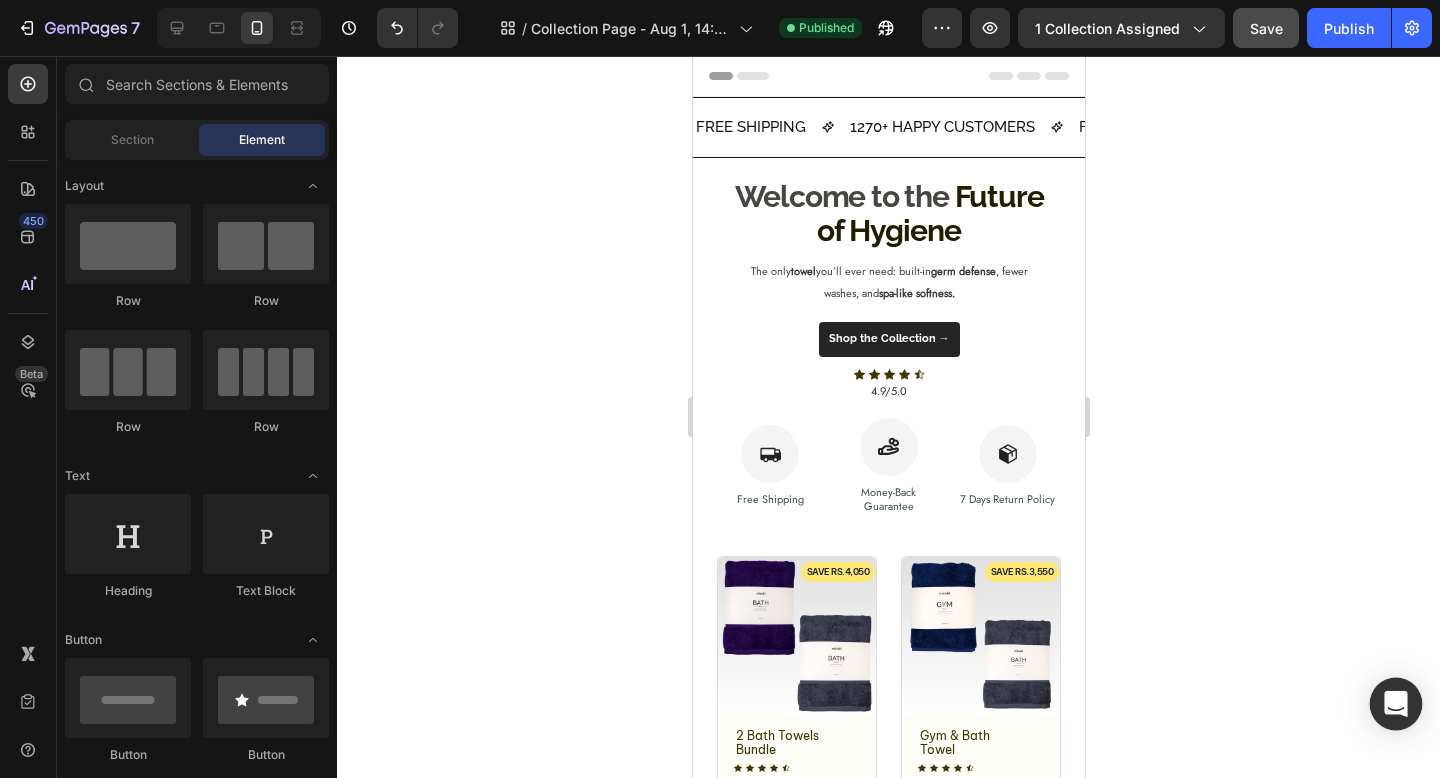 click 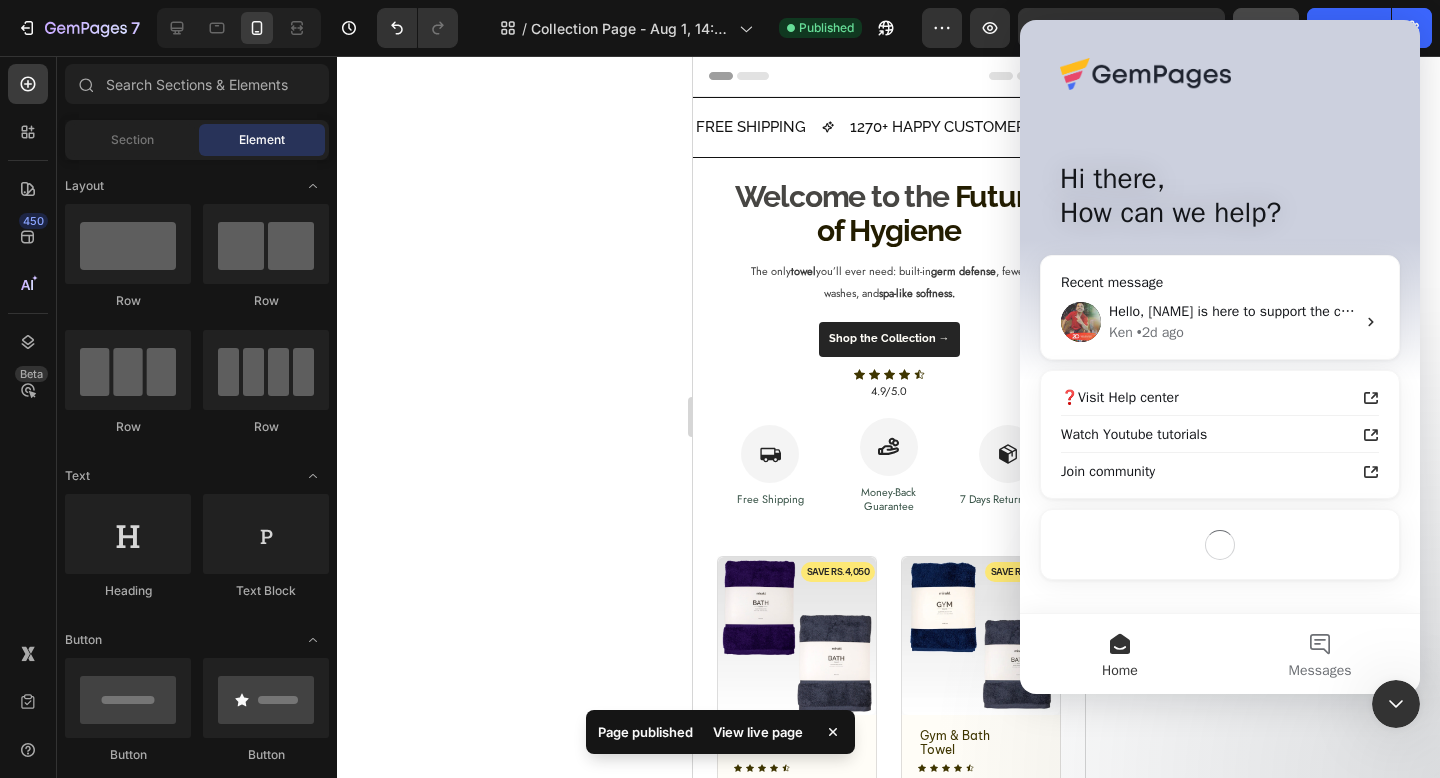 scroll, scrollTop: 0, scrollLeft: 0, axis: both 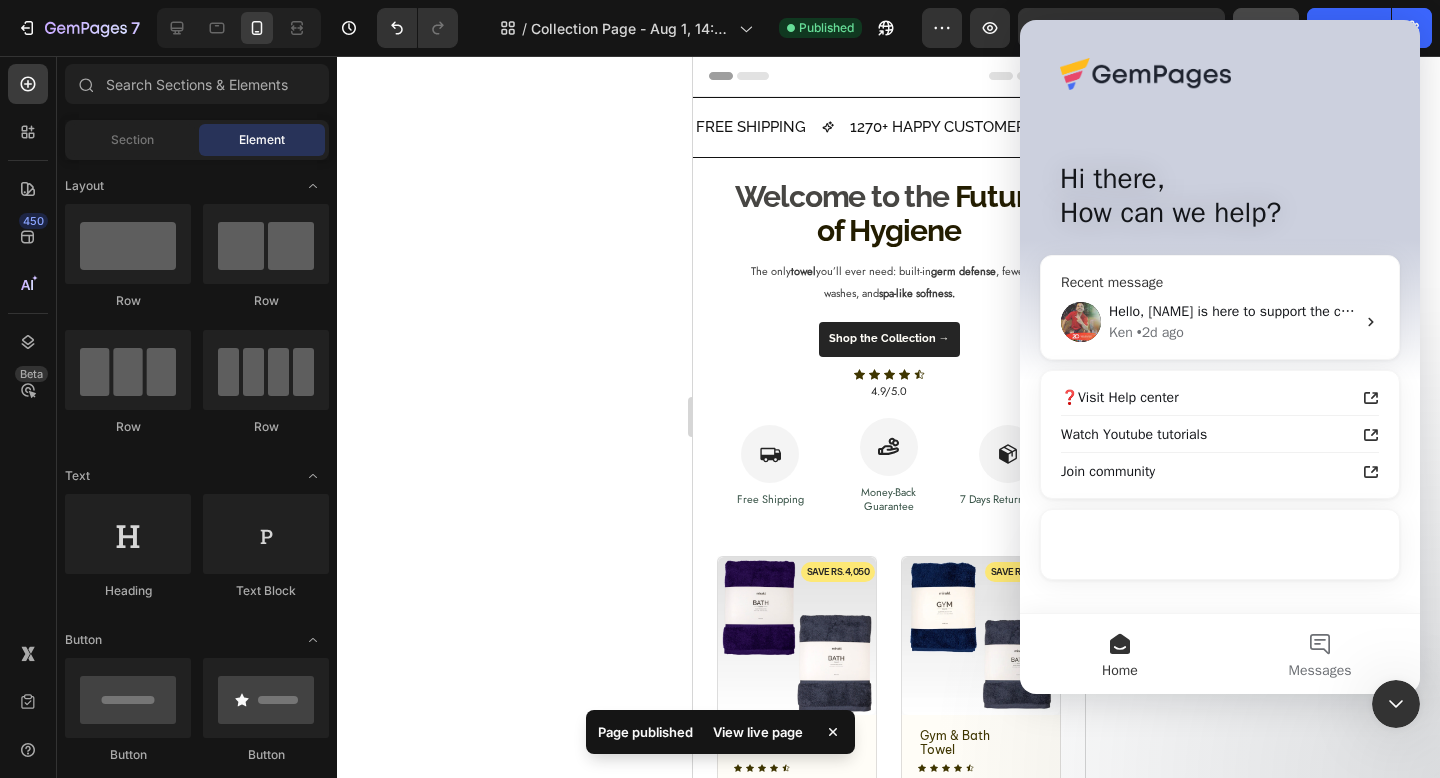 click on "[NAME] • 2d ago" at bounding box center (1232, 332) 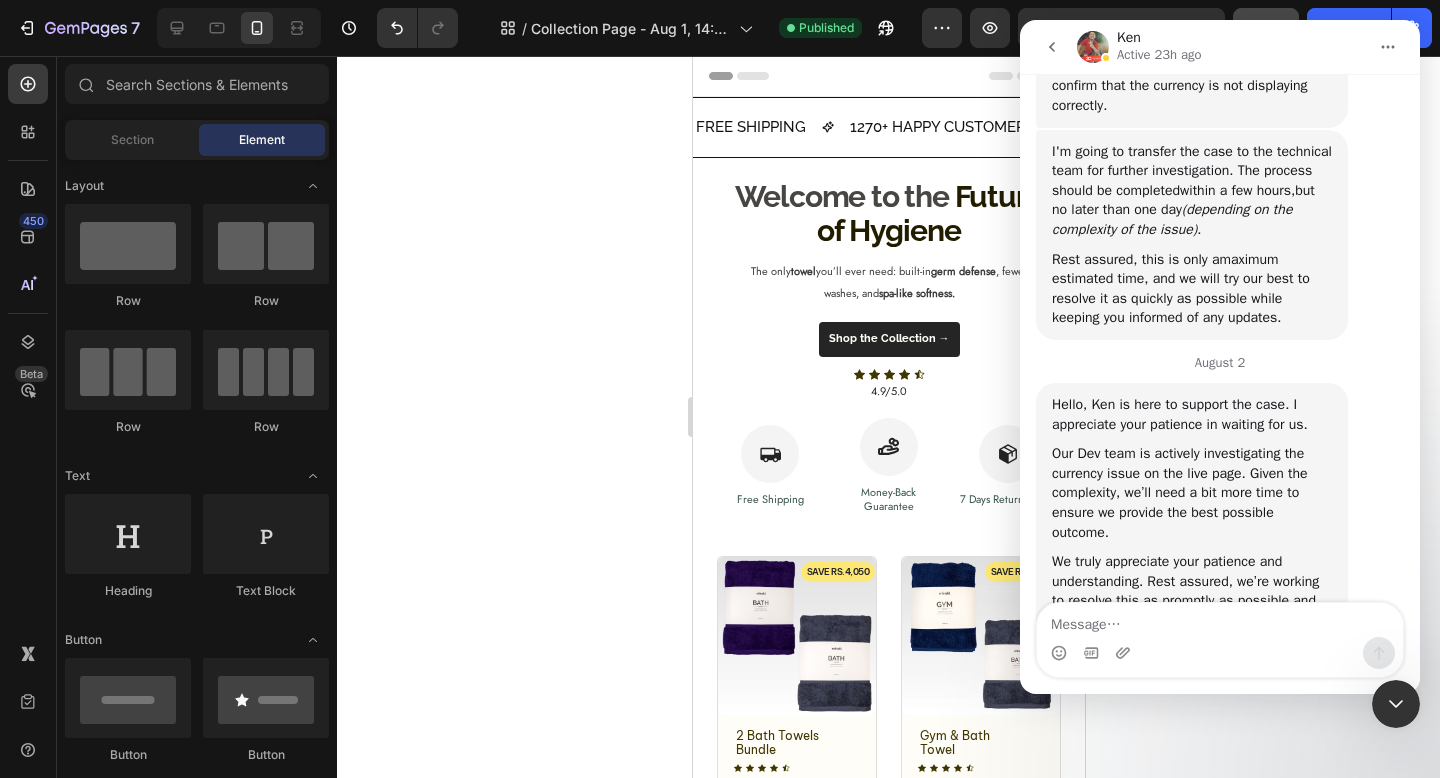 scroll, scrollTop: 8049, scrollLeft: 0, axis: vertical 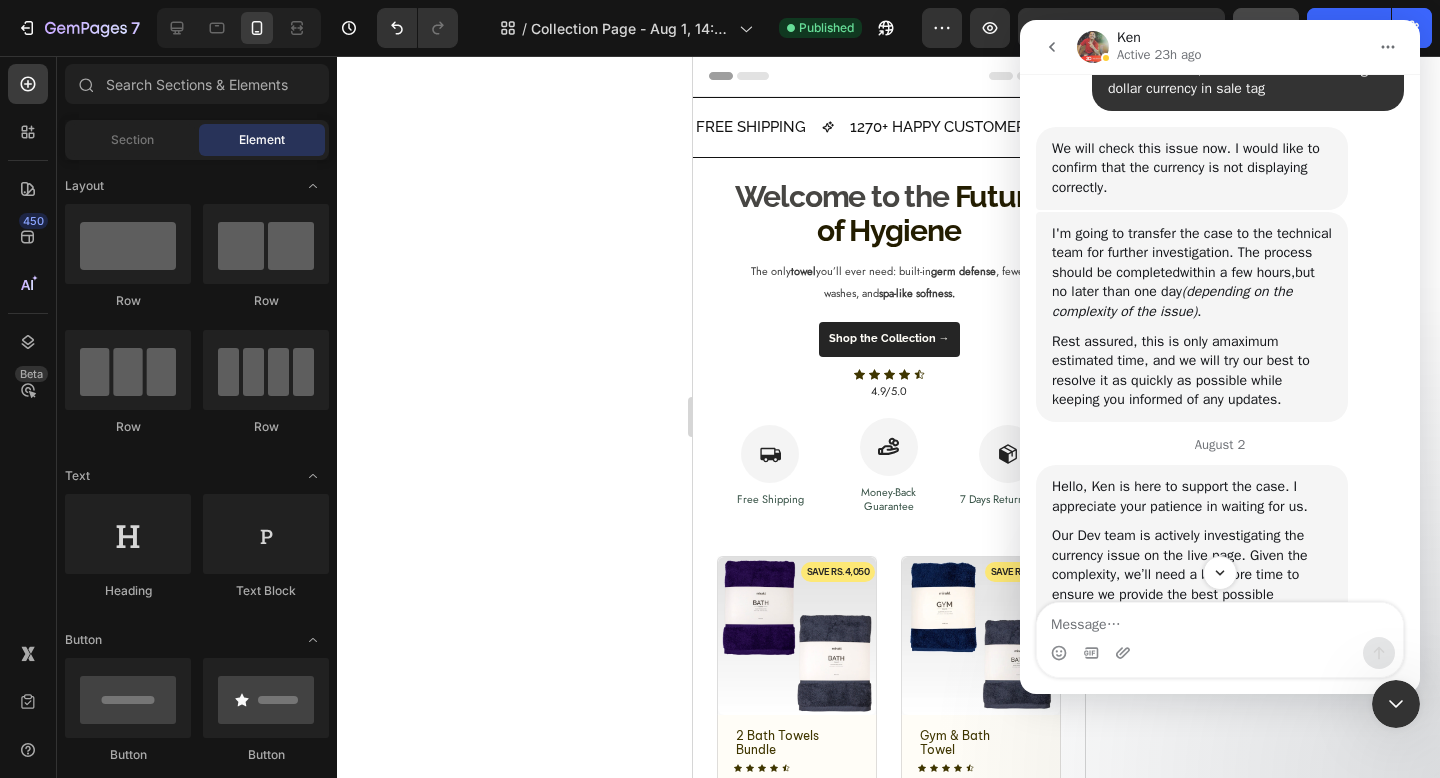 click 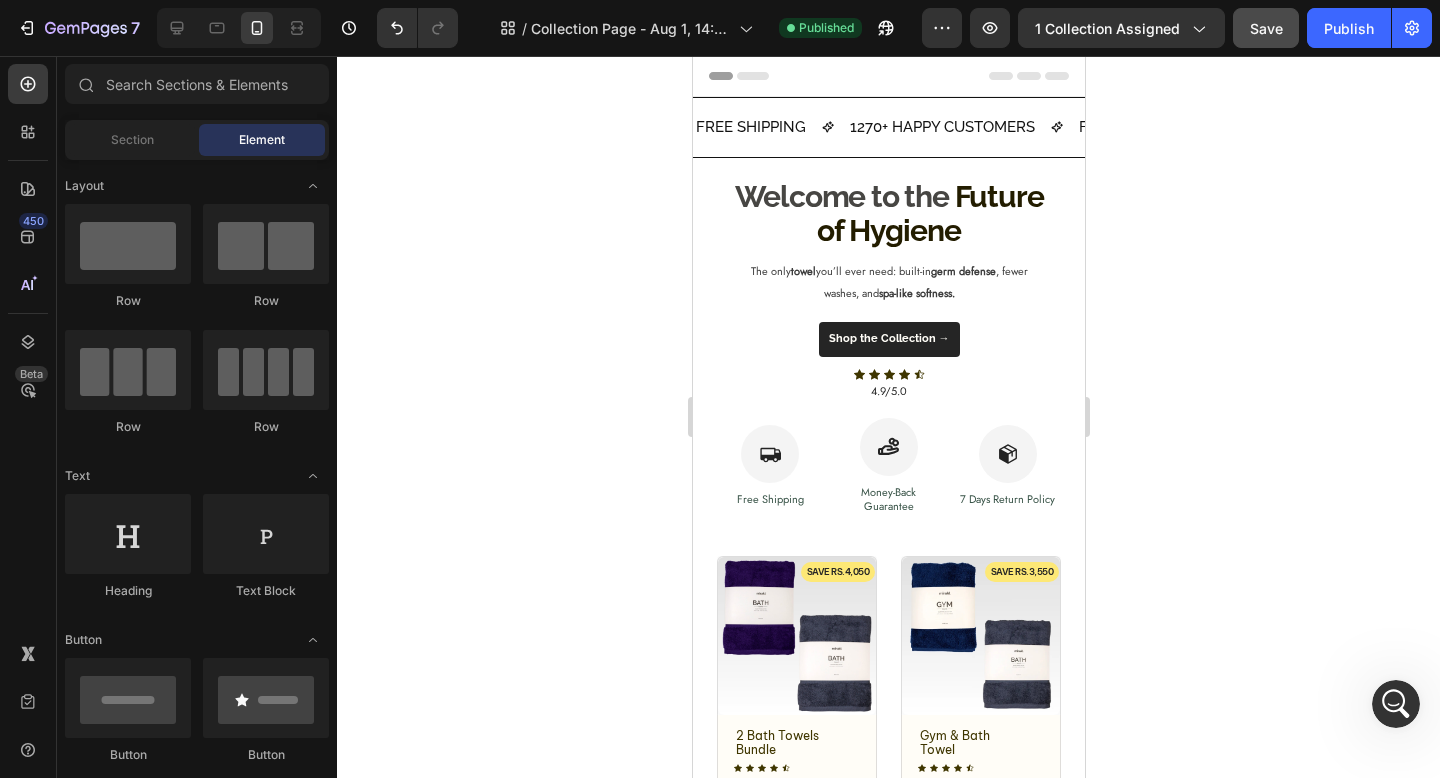 scroll, scrollTop: 0, scrollLeft: 0, axis: both 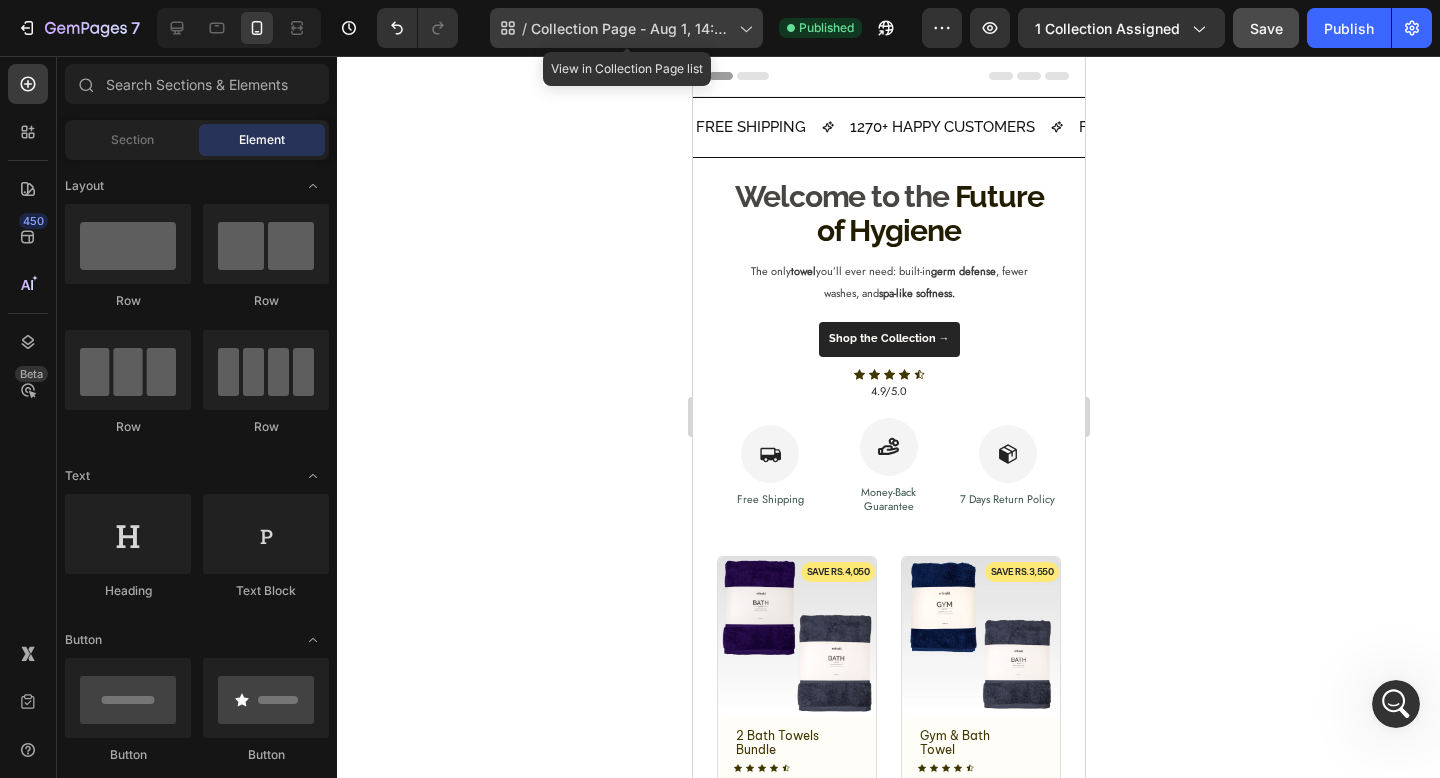 click on "Collection Page - Aug 1, 14:58:21" at bounding box center [631, 28] 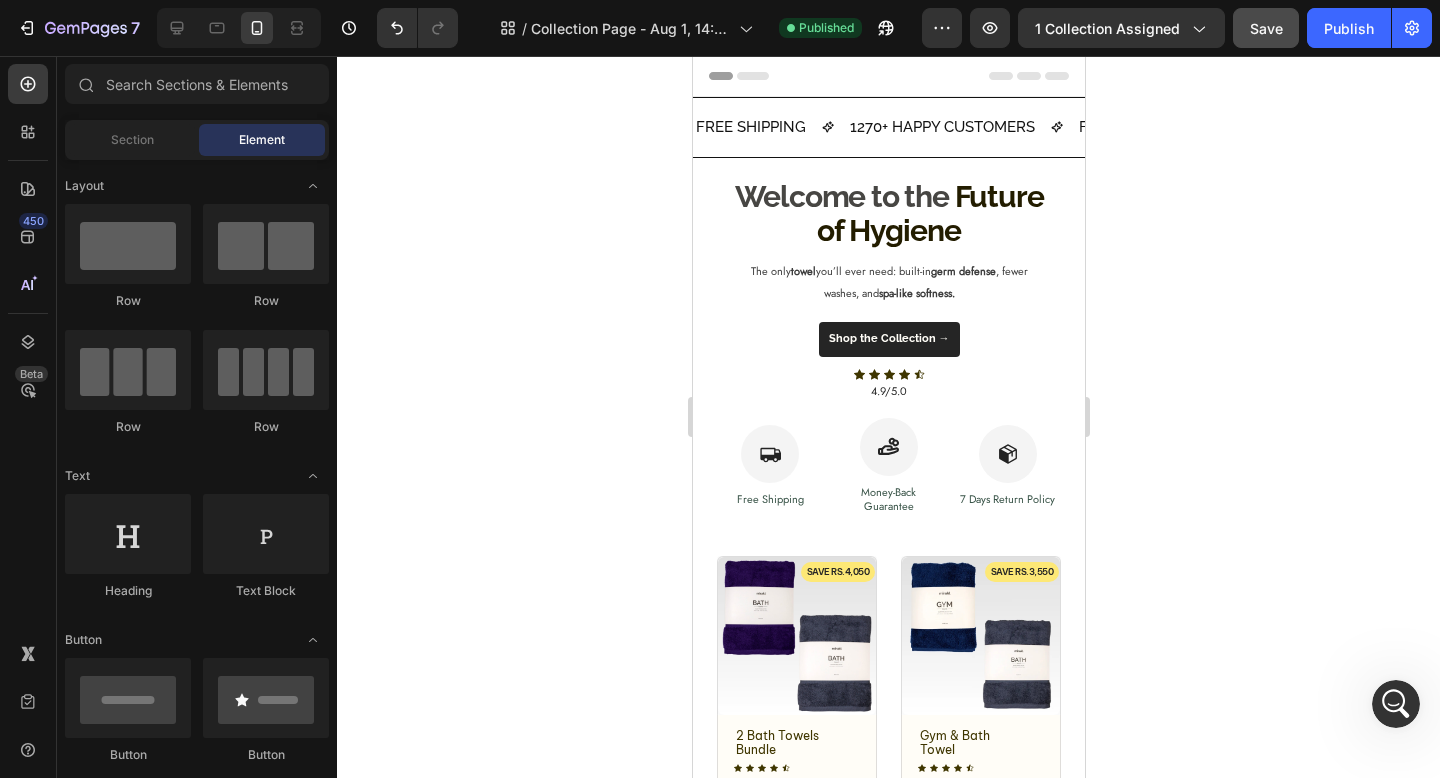 click 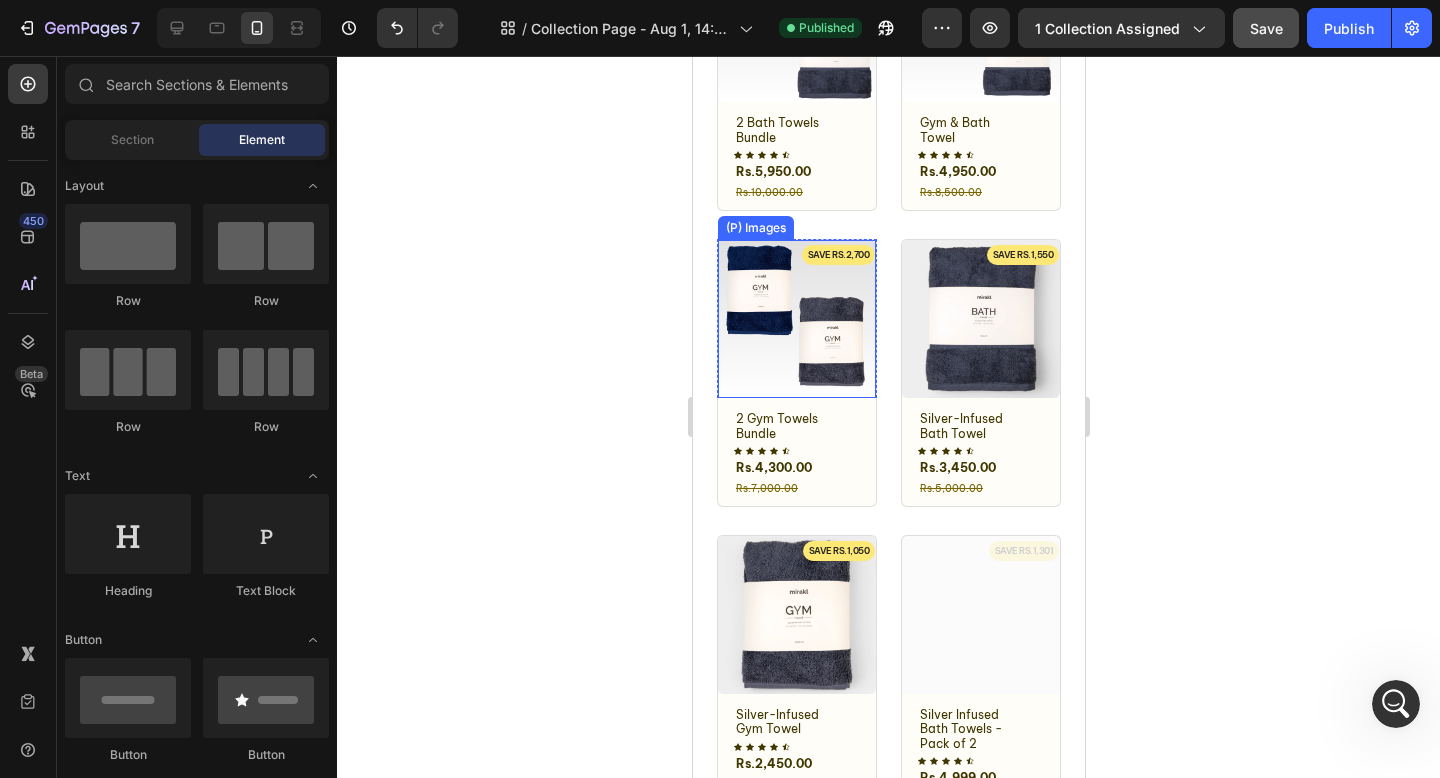 scroll, scrollTop: 0, scrollLeft: 0, axis: both 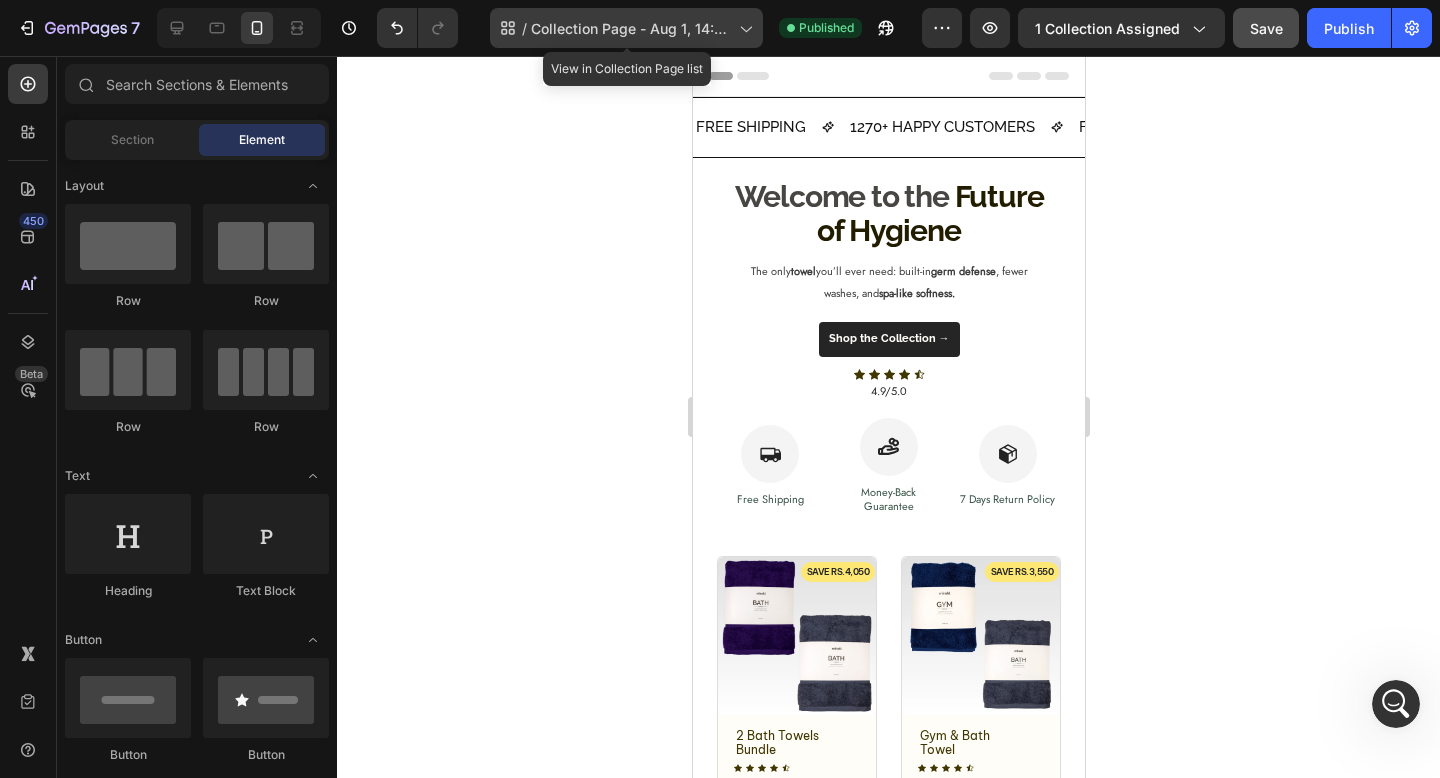 click on "Collection Page - Aug 1, 14:58:21" at bounding box center [631, 28] 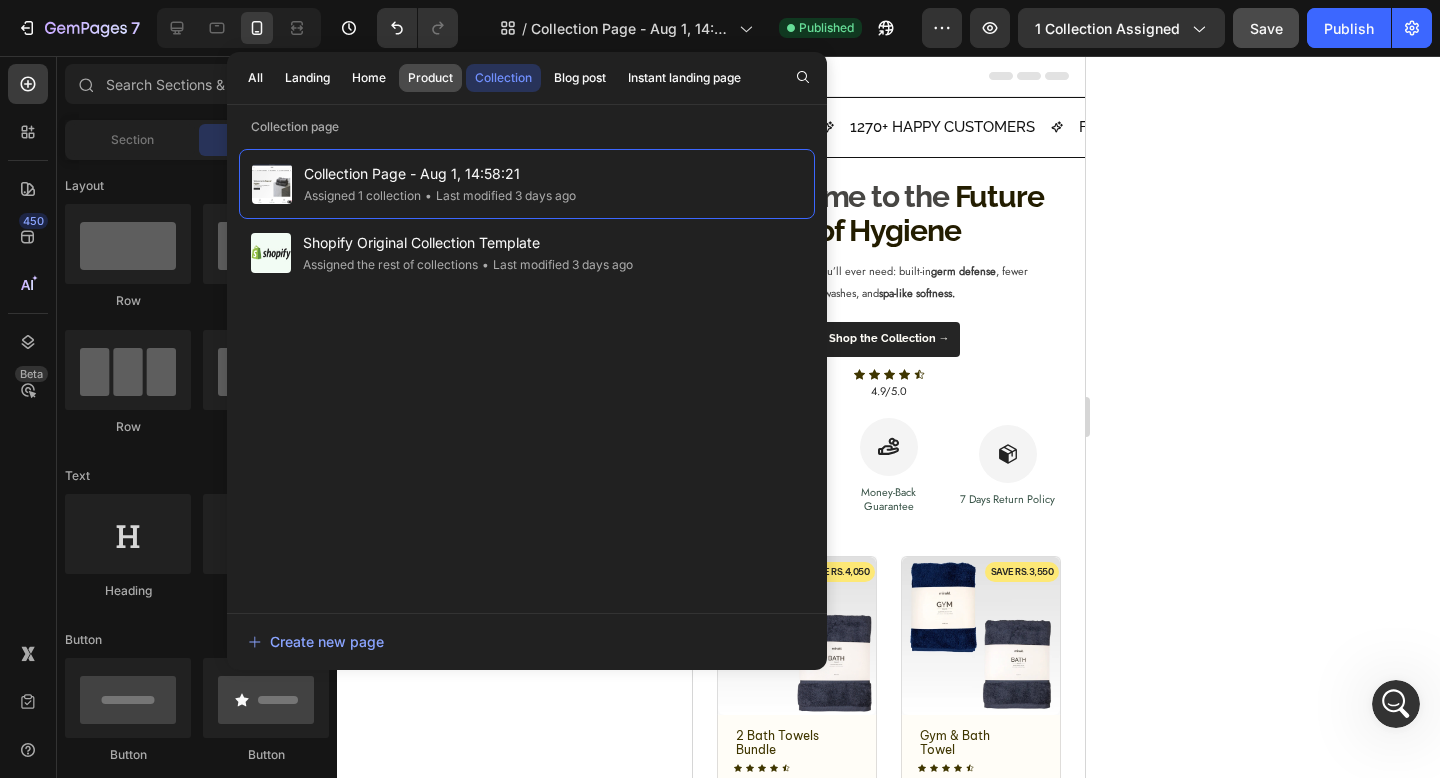 click on "Product" 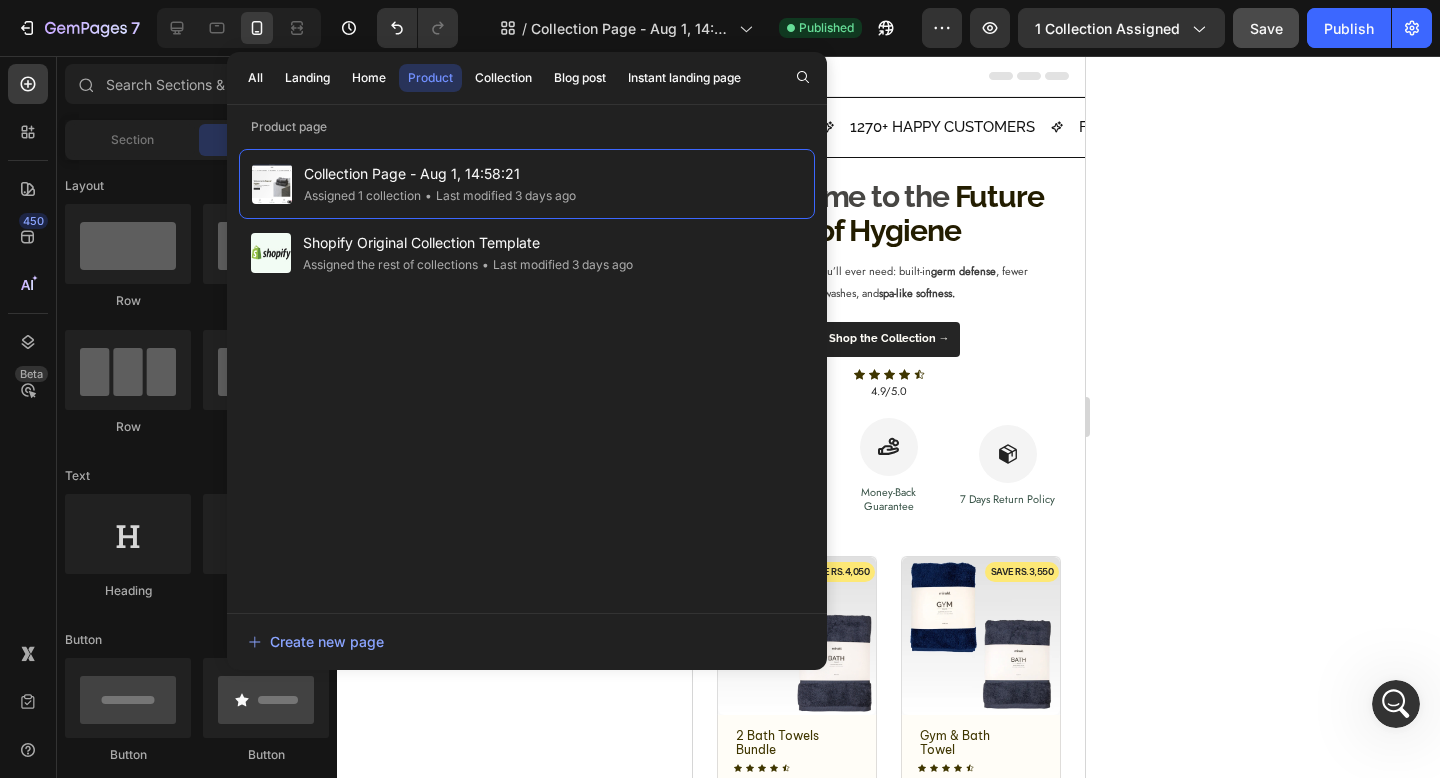 click on "Product" at bounding box center [430, 78] 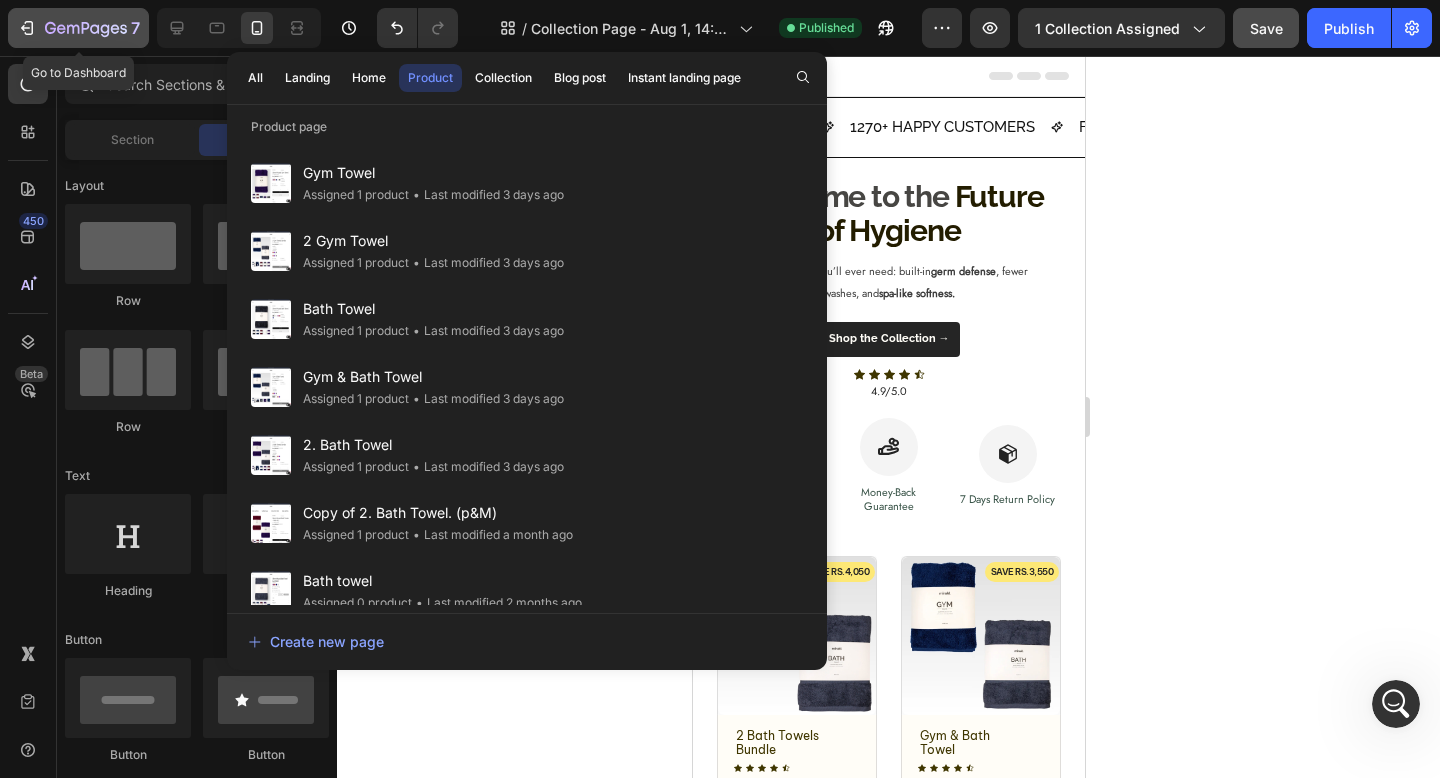 click on "7" at bounding box center [78, 28] 